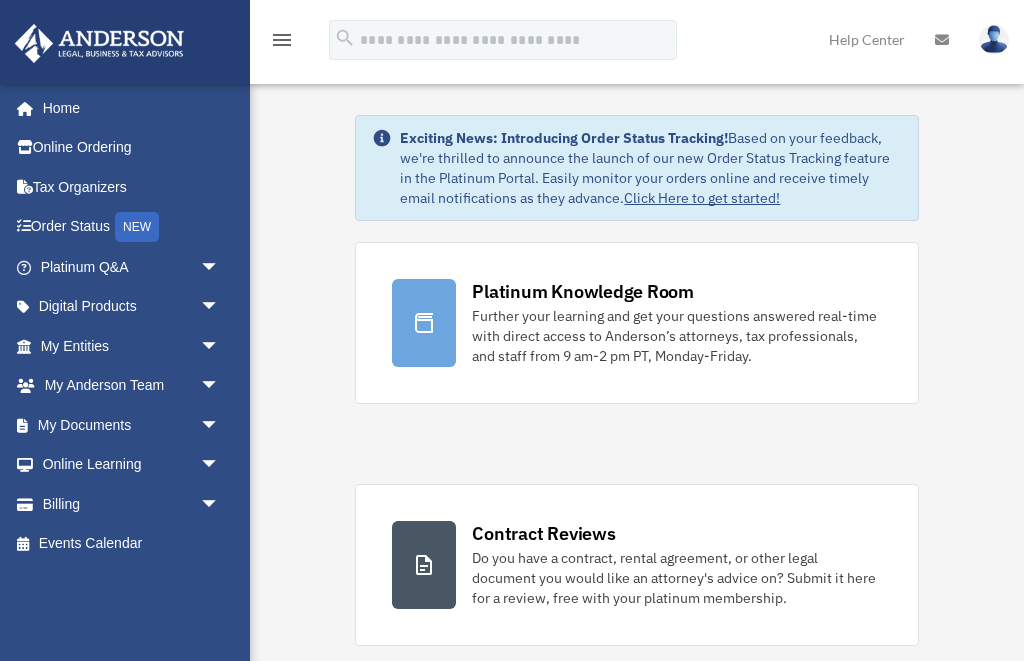 click on "My Documents arrow_drop_down" at bounding box center [132, 425] 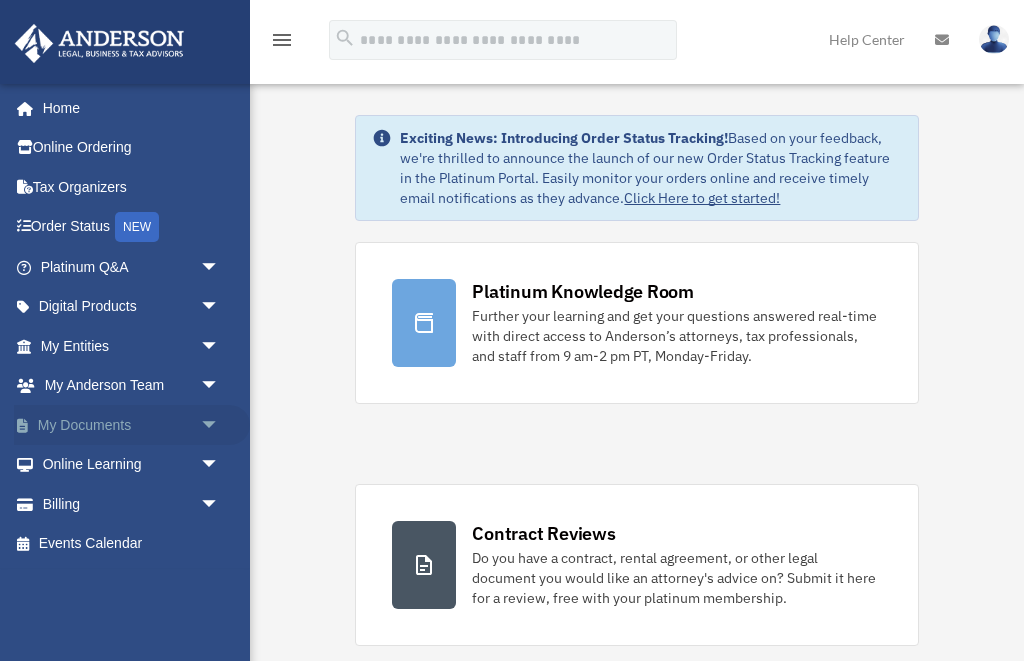 click on "arrow_drop_down" at bounding box center (220, 425) 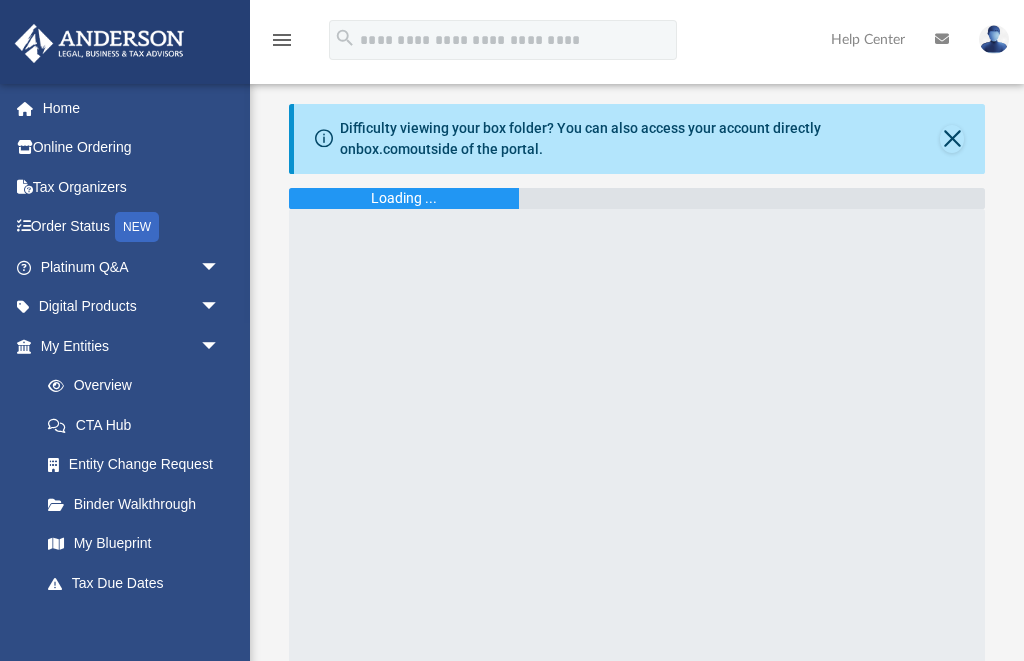 scroll, scrollTop: 0, scrollLeft: 0, axis: both 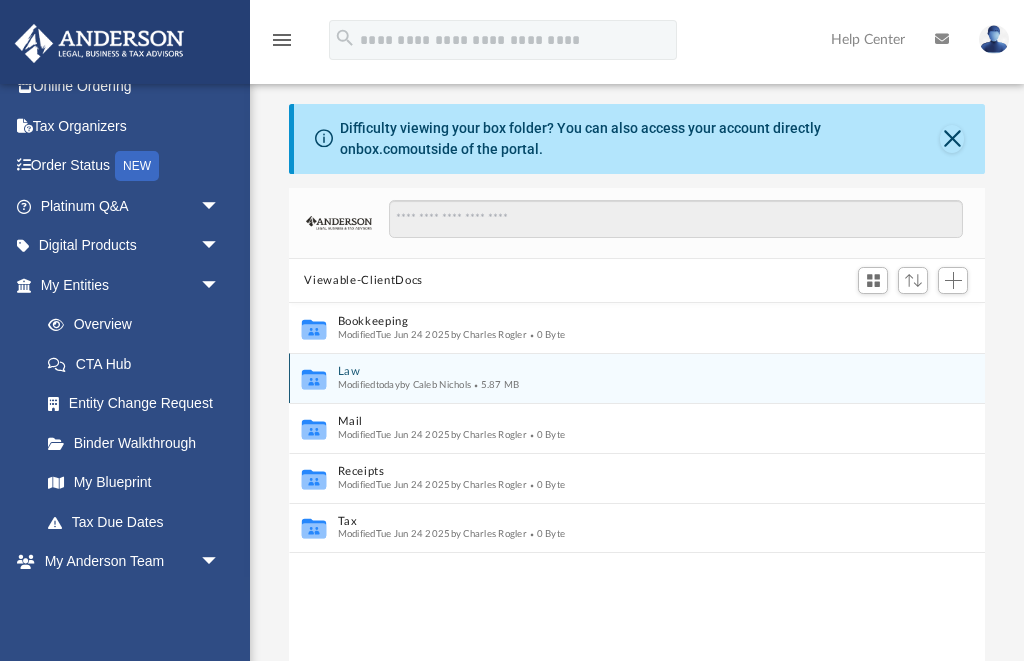 click on "Law" at bounding box center [623, 372] 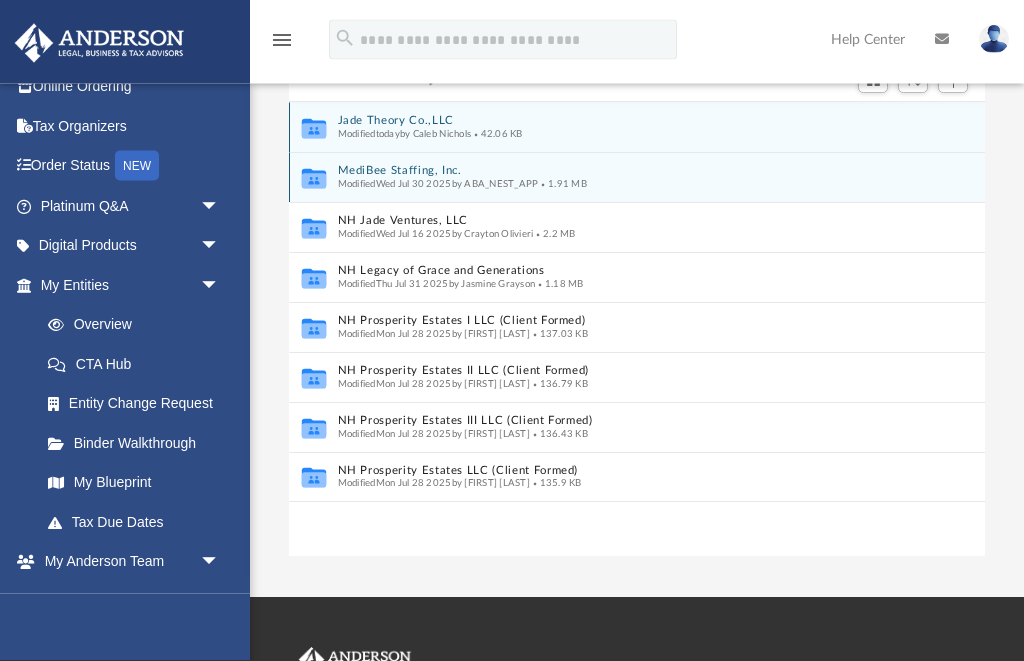 scroll, scrollTop: 201, scrollLeft: 0, axis: vertical 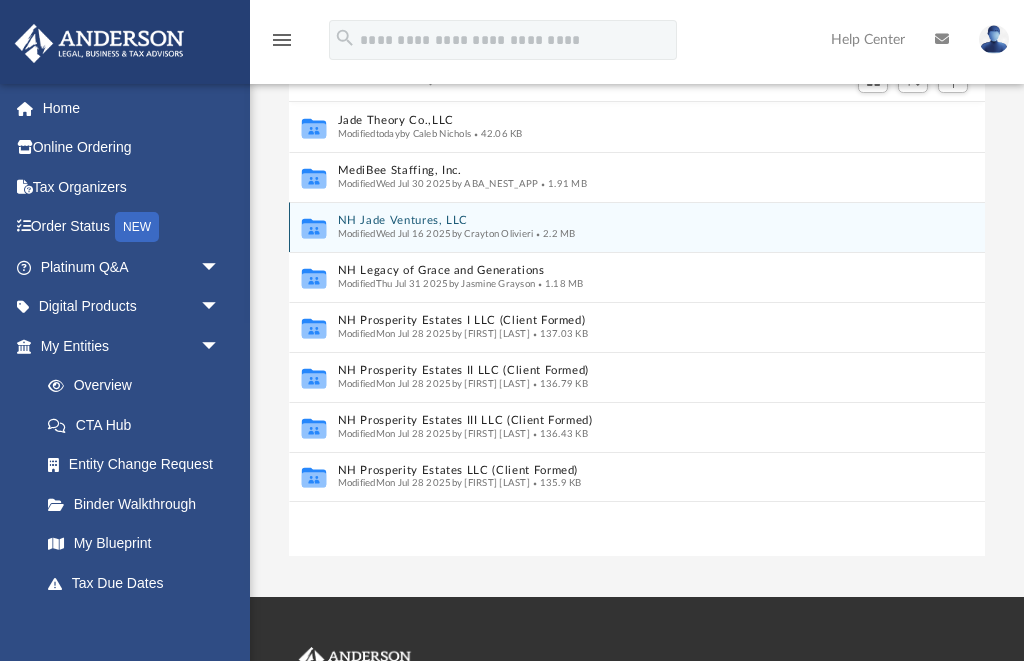 click on "NH Jade Ventures, LLC" at bounding box center [623, 221] 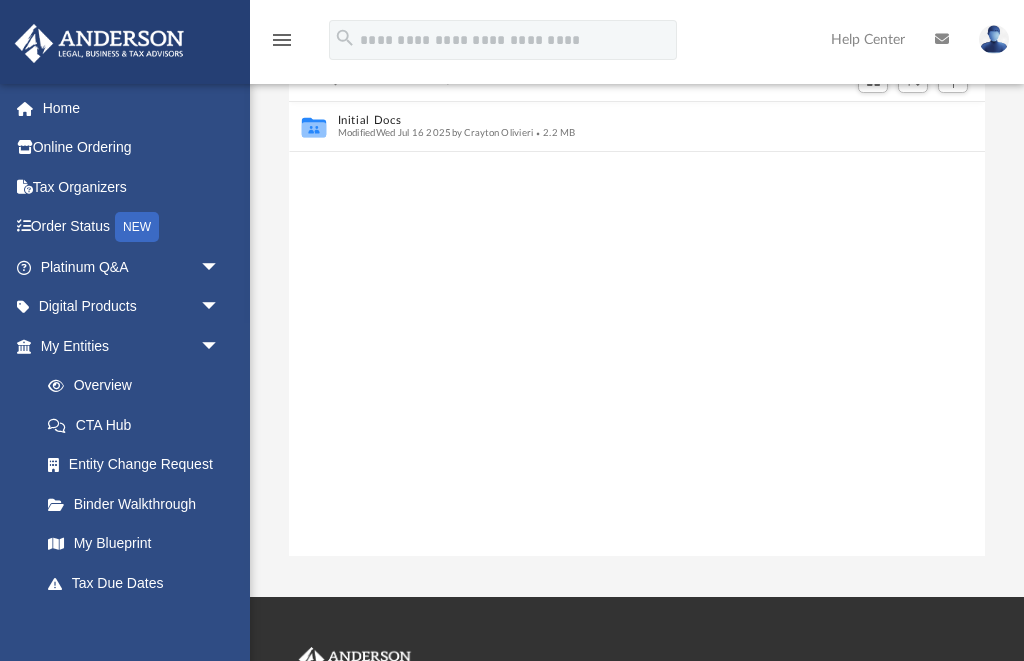 click on "Law NH Jade Ventures, LLC" at bounding box center (637, 80) 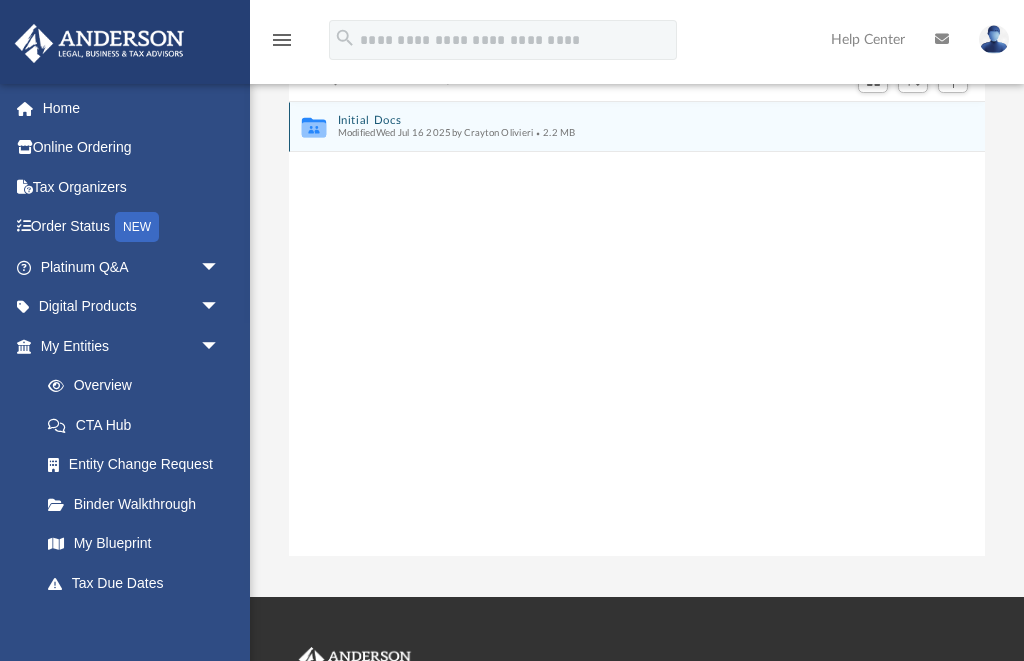 click on "Initial Docs" at bounding box center [623, 120] 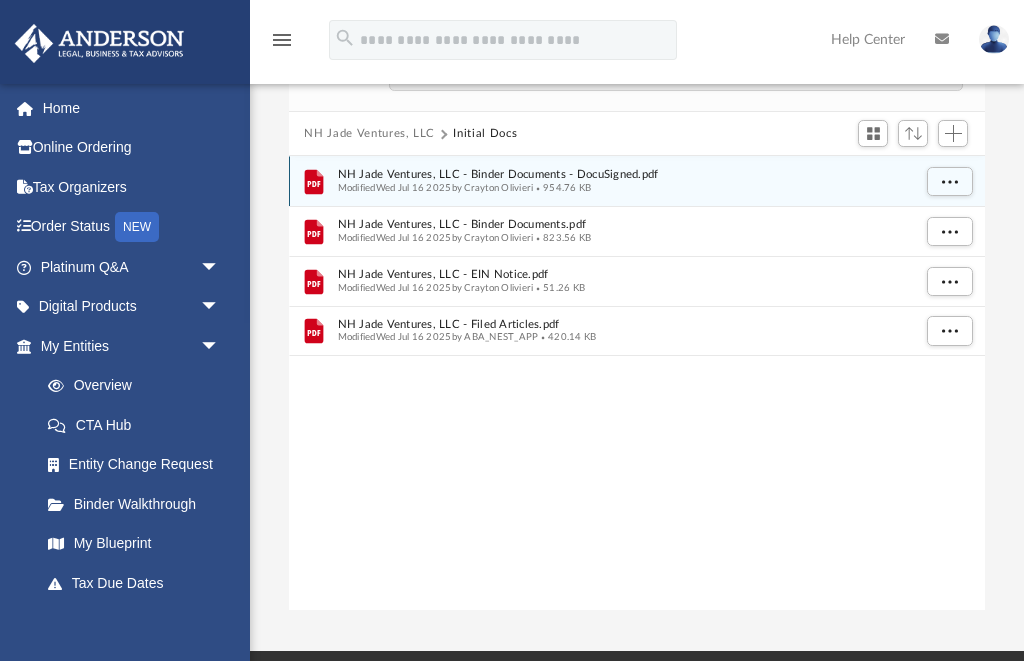 scroll, scrollTop: 144, scrollLeft: 0, axis: vertical 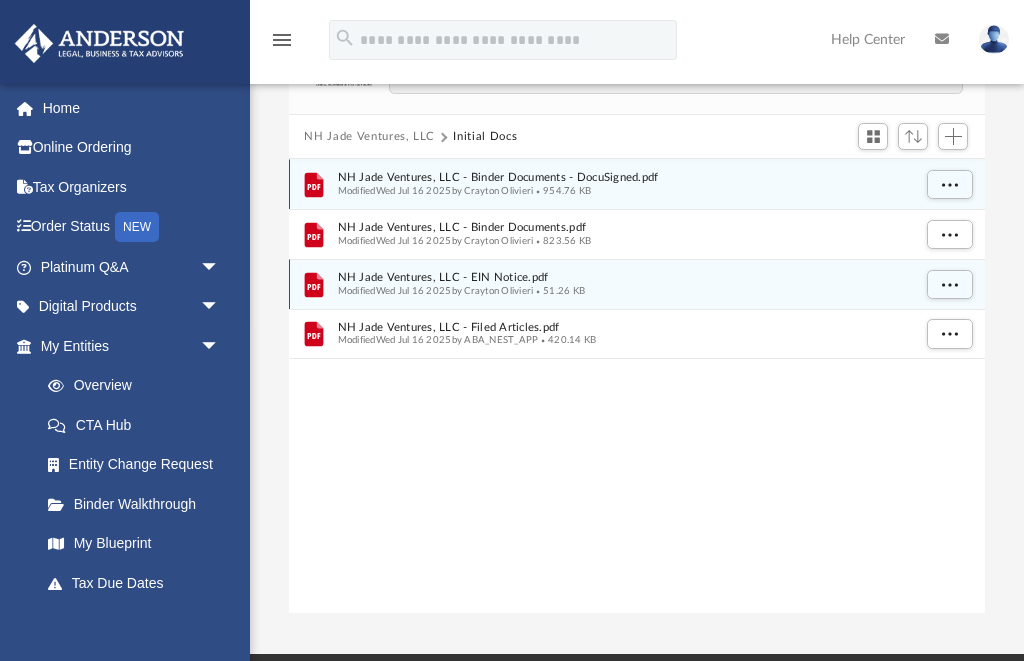 click on "NH Jade Ventures, LLC - EIN Notice.pdf" at bounding box center [623, 278] 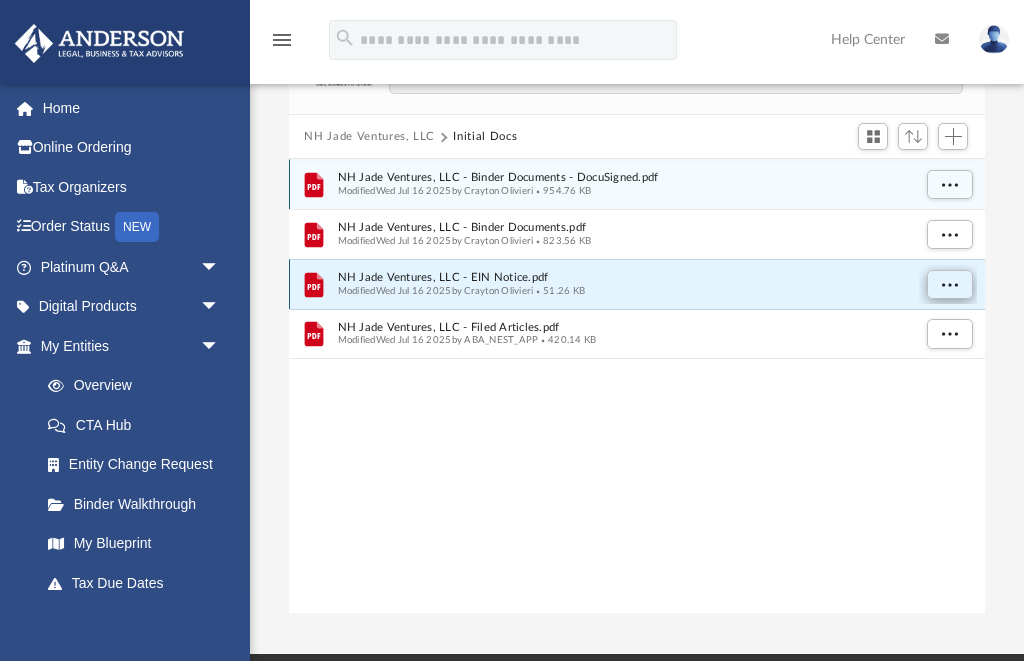 click at bounding box center (949, 284) 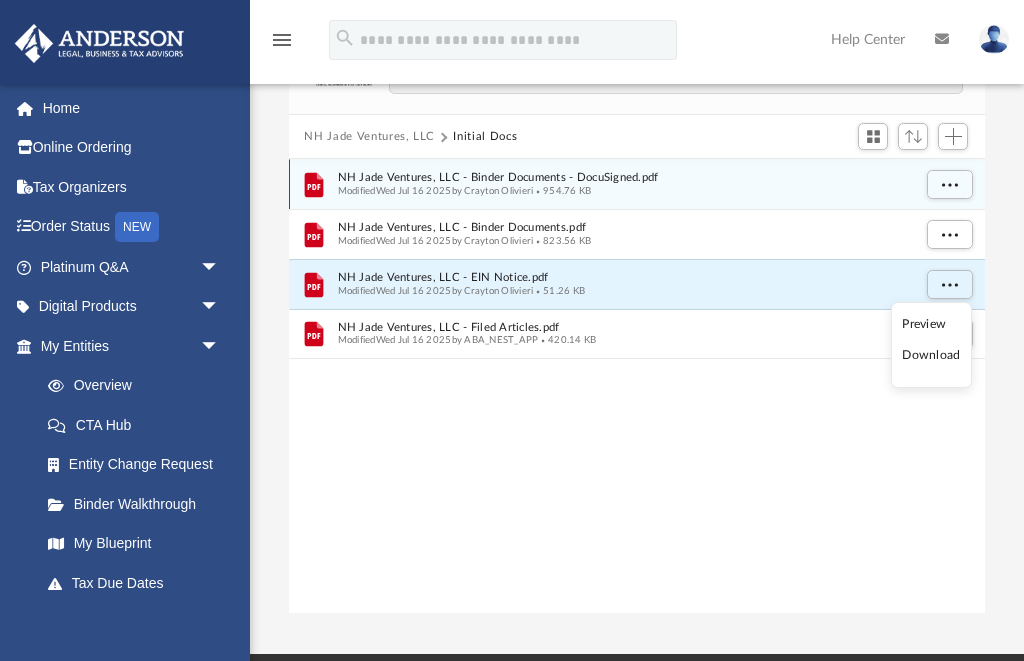click on "Preview" at bounding box center [931, 324] 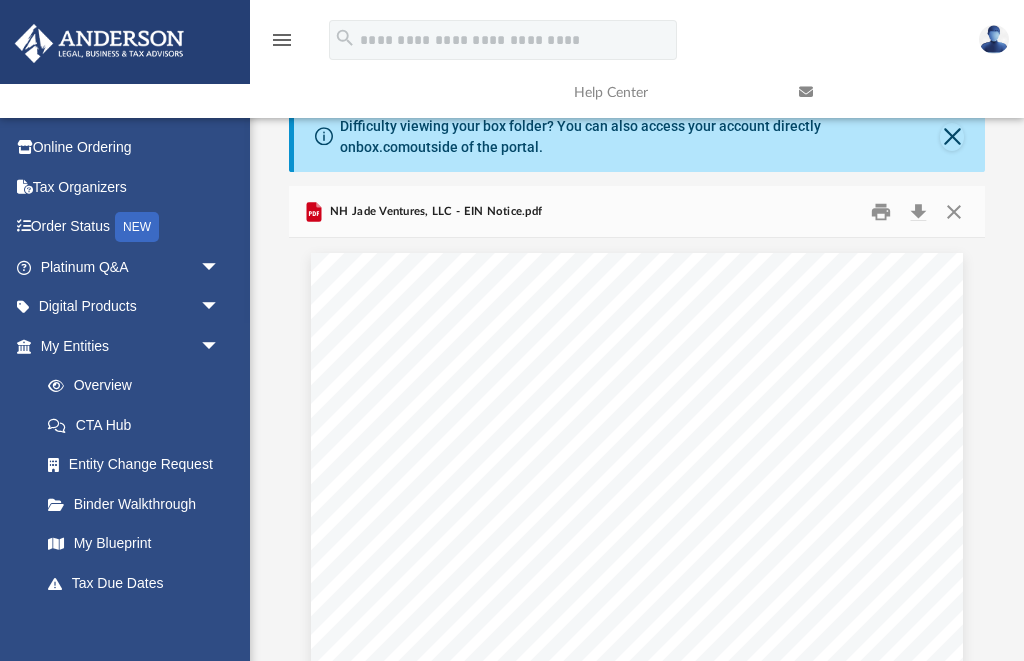 scroll, scrollTop: 0, scrollLeft: 0, axis: both 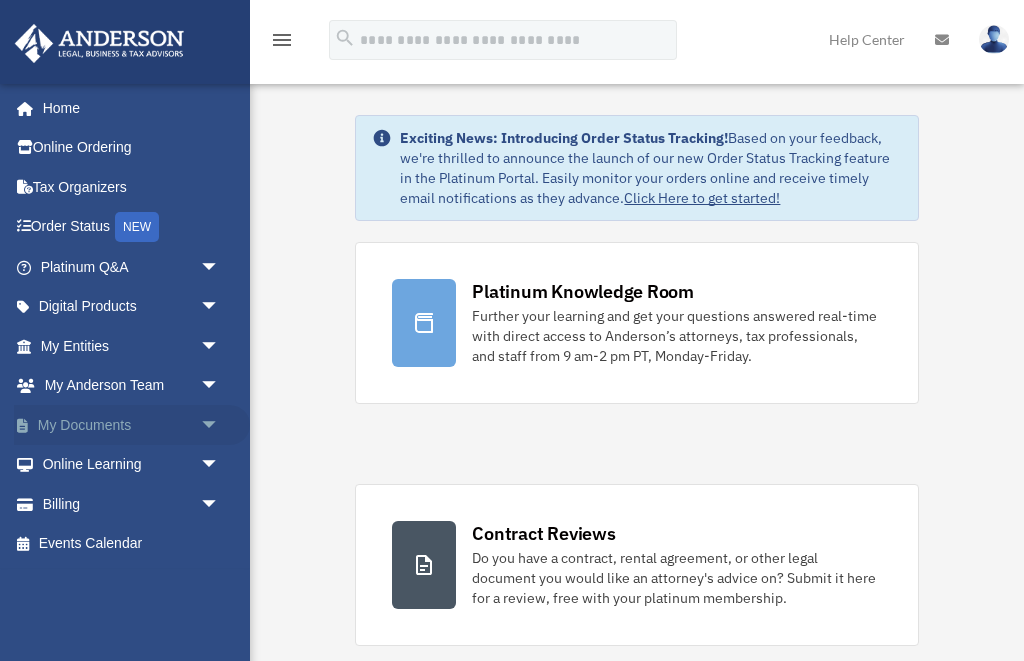 click on "My Documents arrow_drop_down" at bounding box center [132, 425] 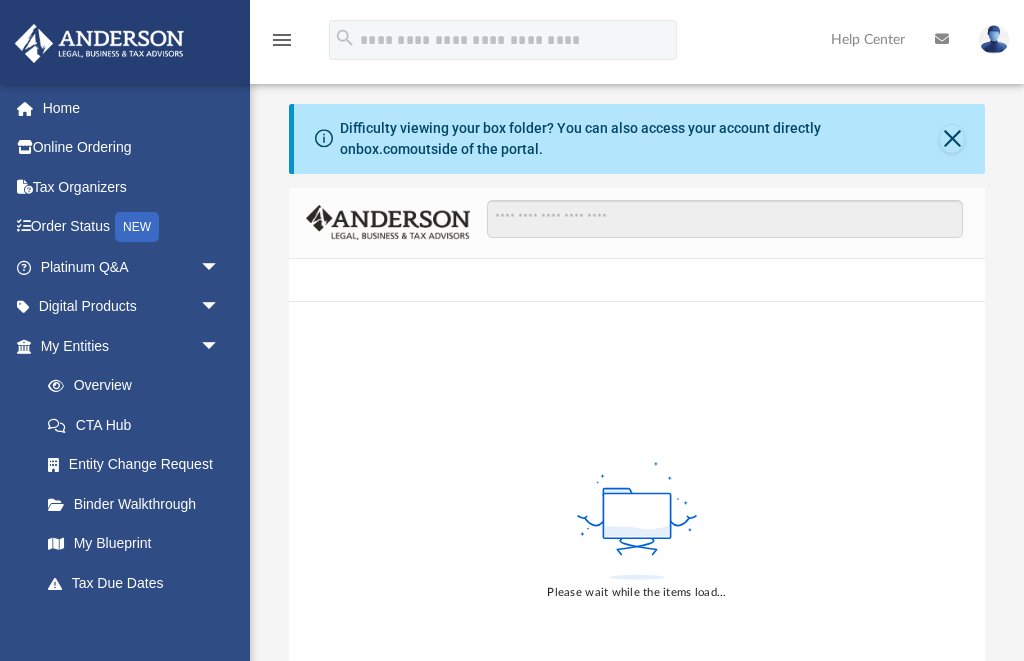 scroll, scrollTop: 0, scrollLeft: 0, axis: both 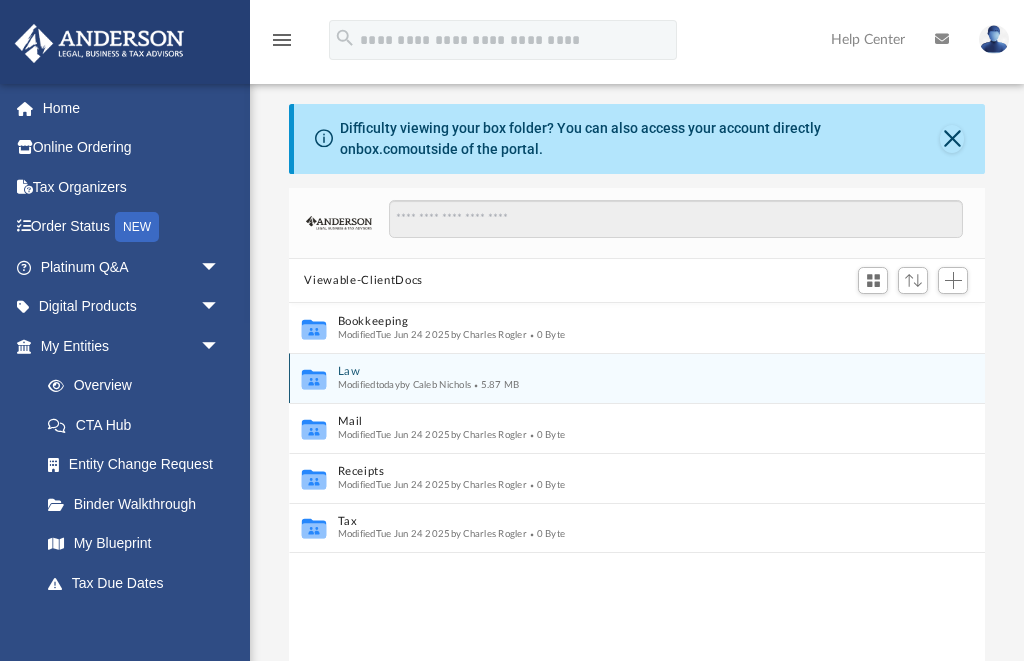 click on "Modified  today  by Caleb Nichols" at bounding box center (404, 385) 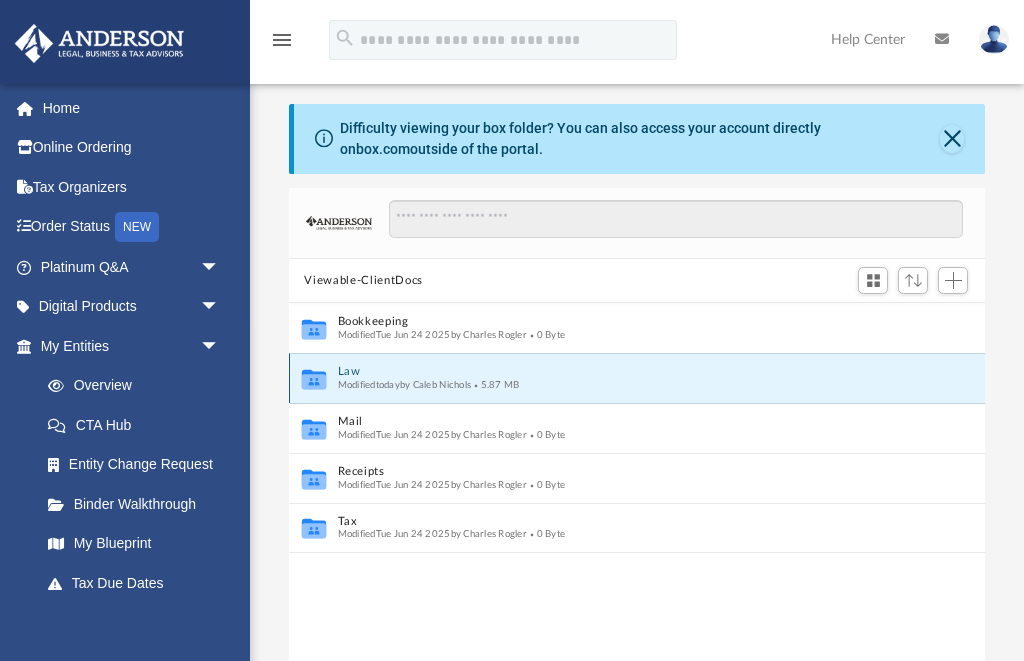 click 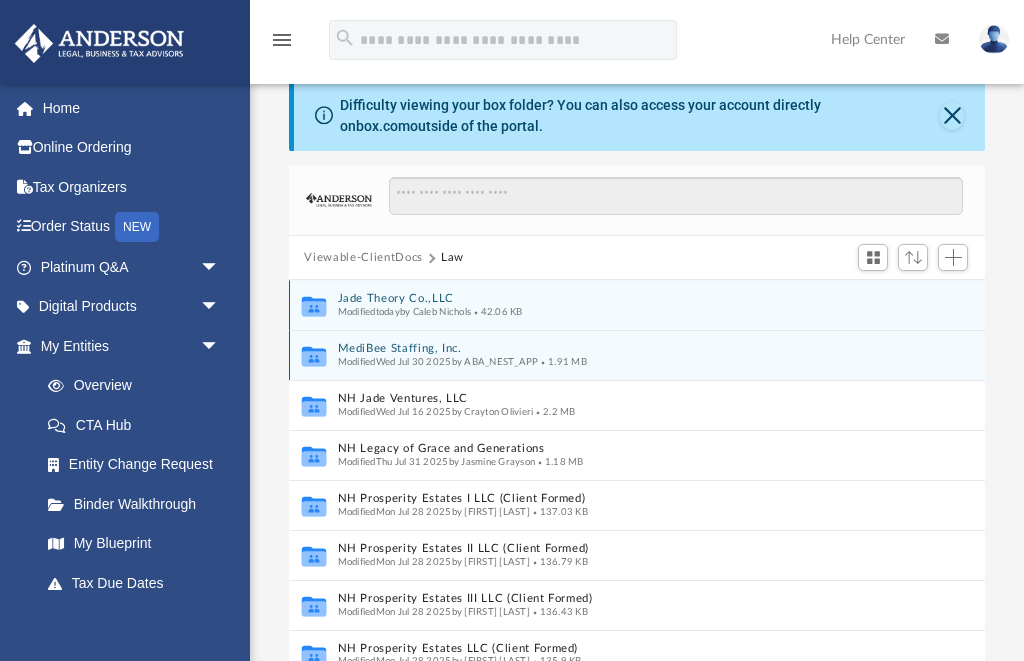 scroll, scrollTop: 23, scrollLeft: 0, axis: vertical 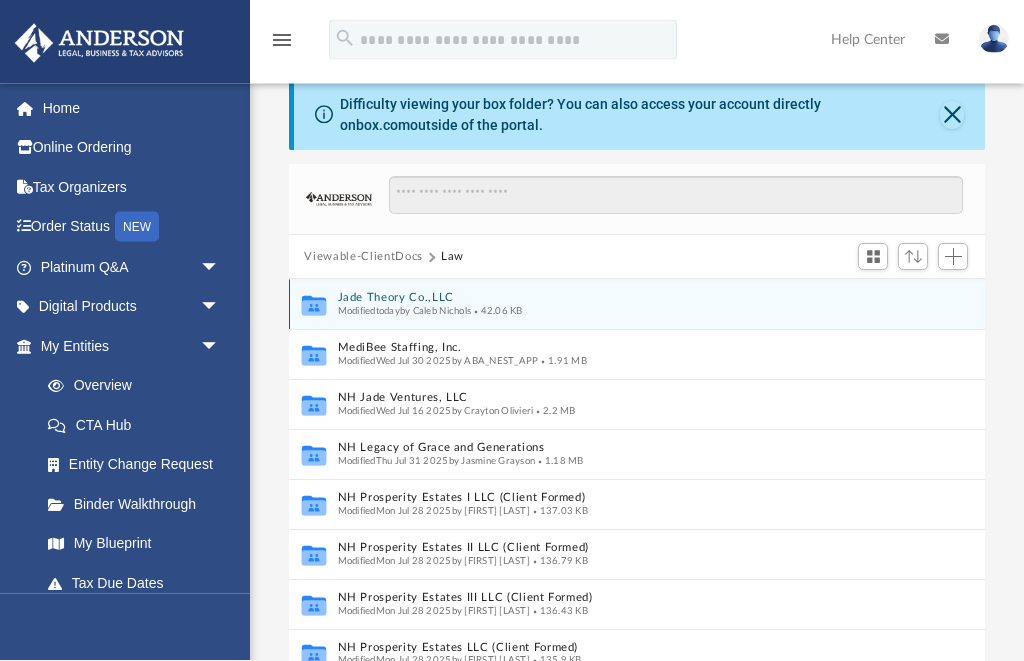 click on "Modified  today  by Caleb Nichols" at bounding box center (404, 312) 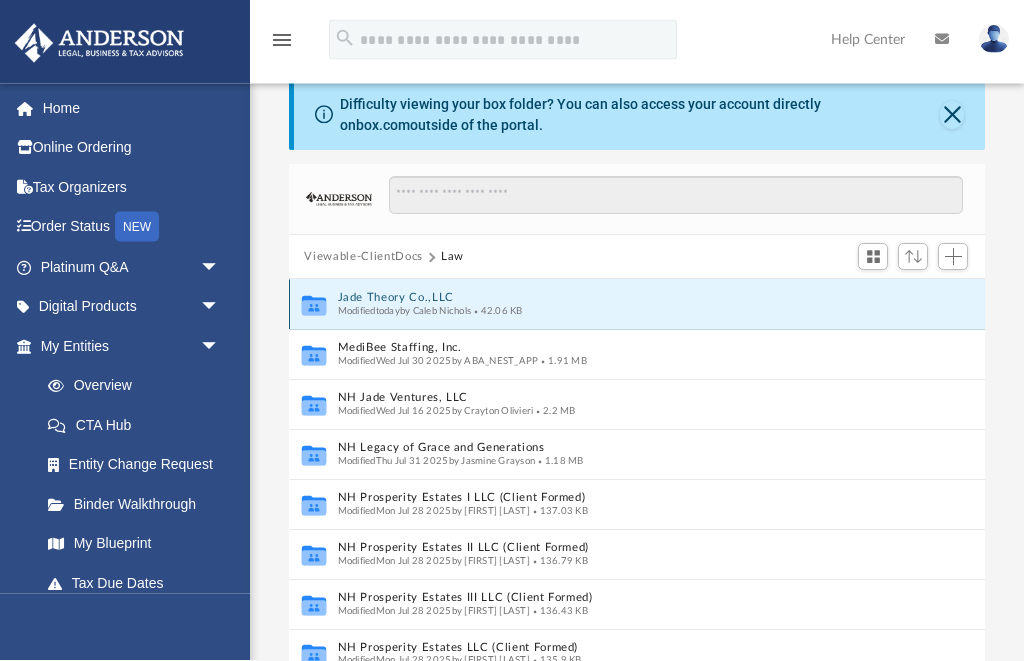 scroll, scrollTop: 24, scrollLeft: 0, axis: vertical 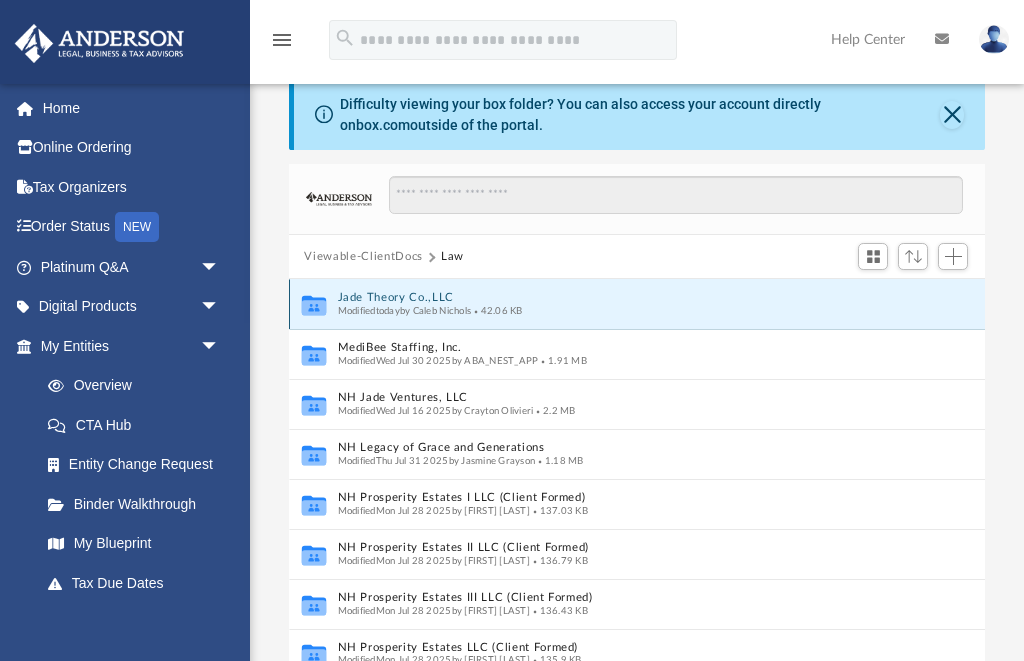click on "Jade Theory Co.,LLC" at bounding box center [623, 298] 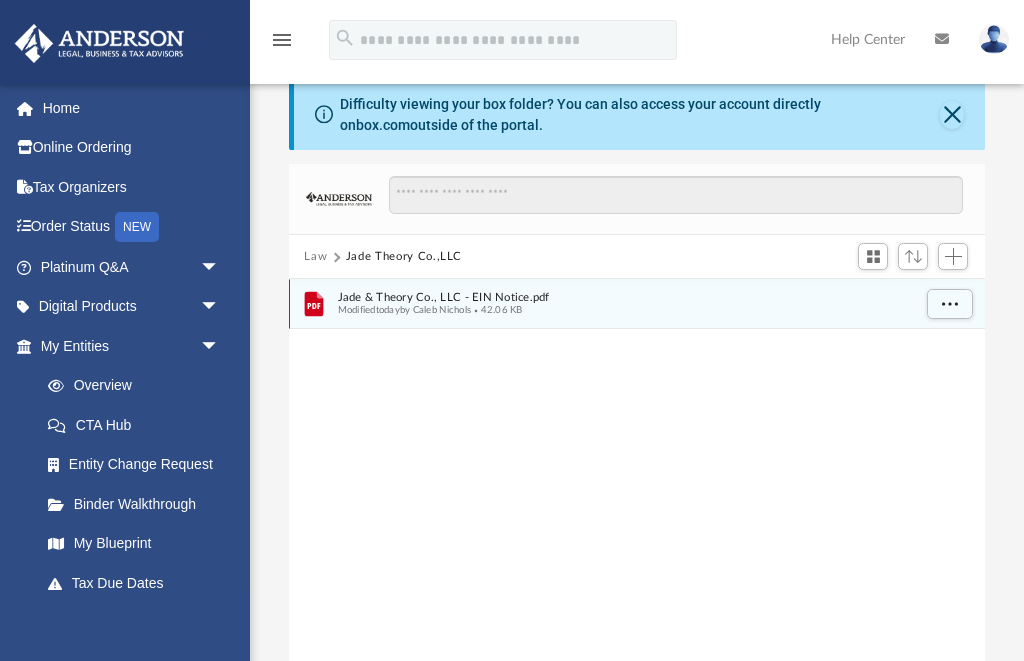 click on "Modified  today  by Caleb Nichols" at bounding box center (404, 310) 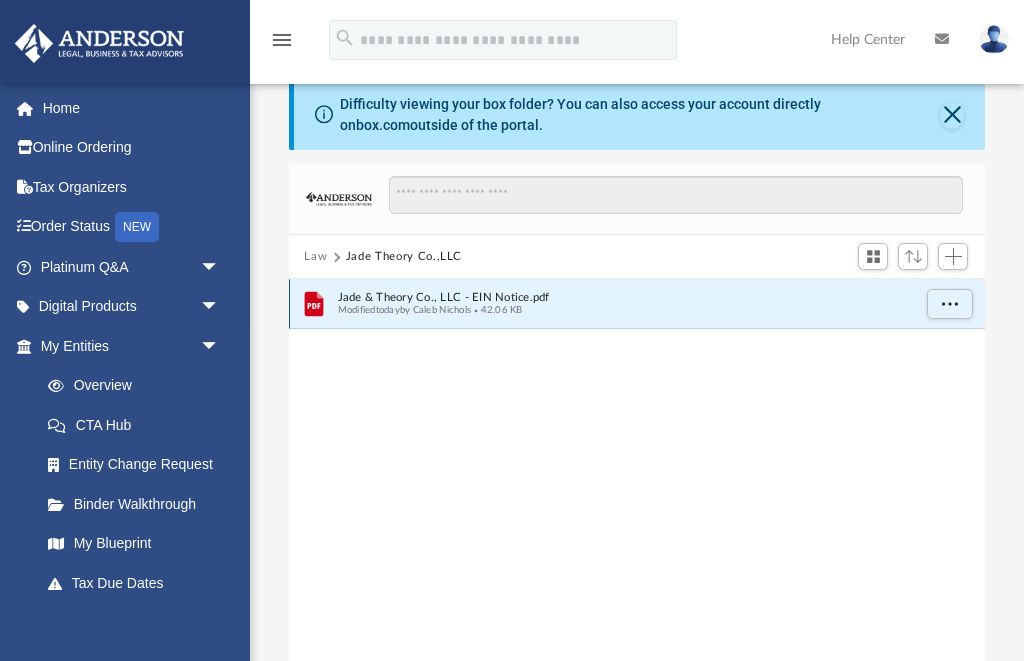 click on "Jade & Theory Co., LLC - EIN Notice.pdf" at bounding box center [623, 297] 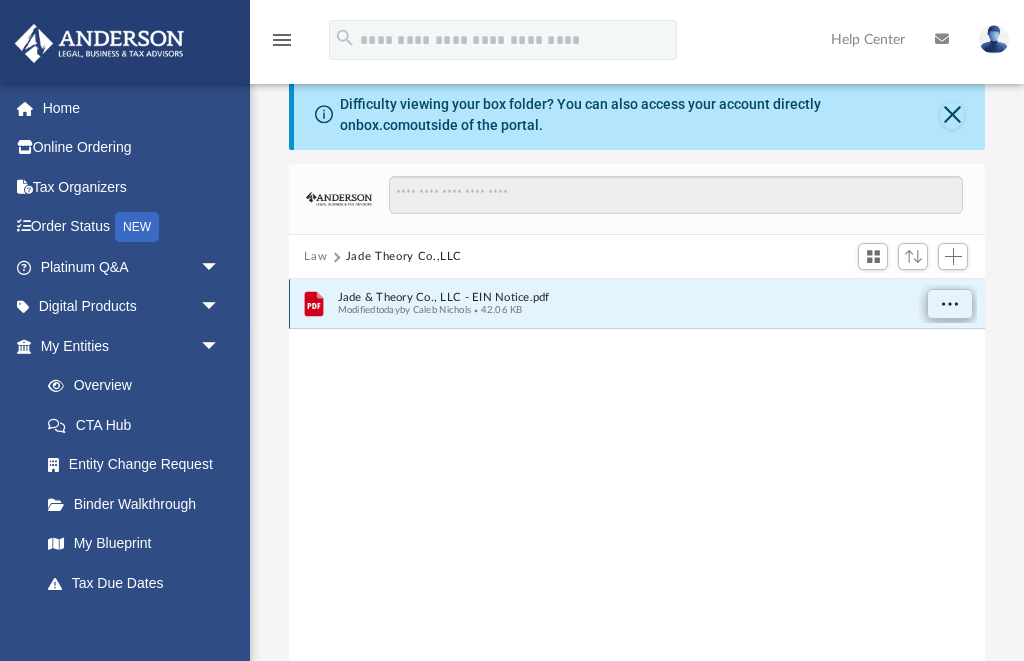 click at bounding box center [949, 303] 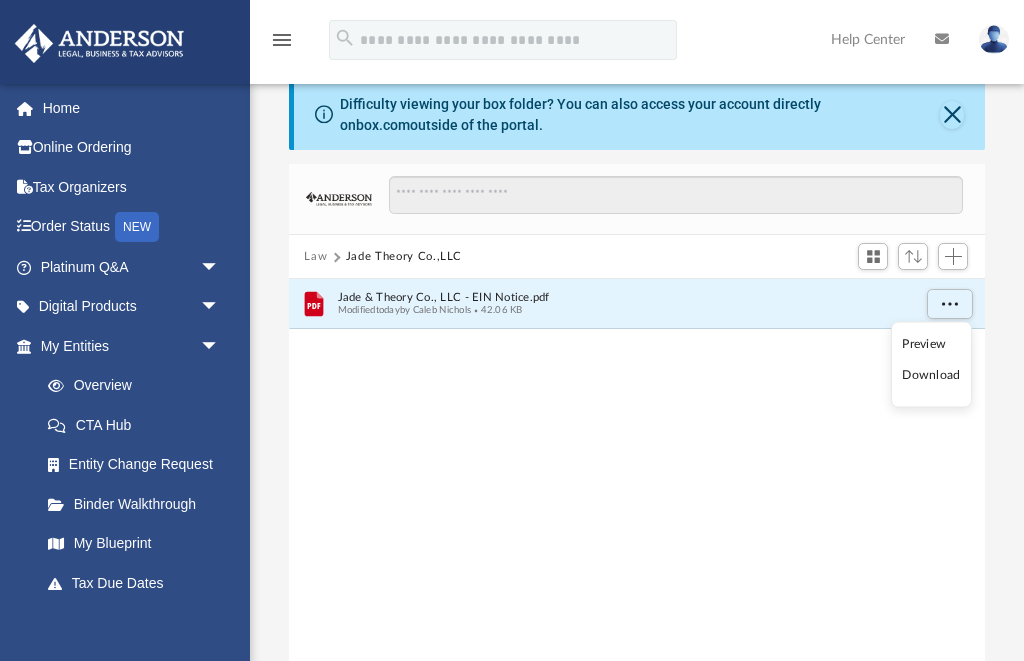 click on "Preview" at bounding box center [931, 343] 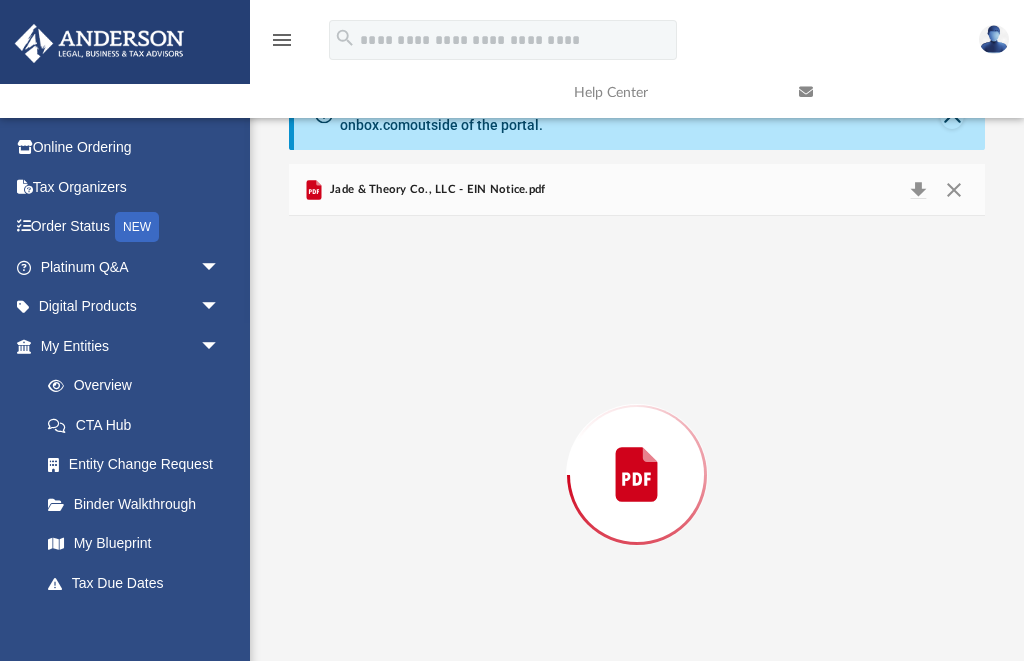 scroll, scrollTop: 32, scrollLeft: 0, axis: vertical 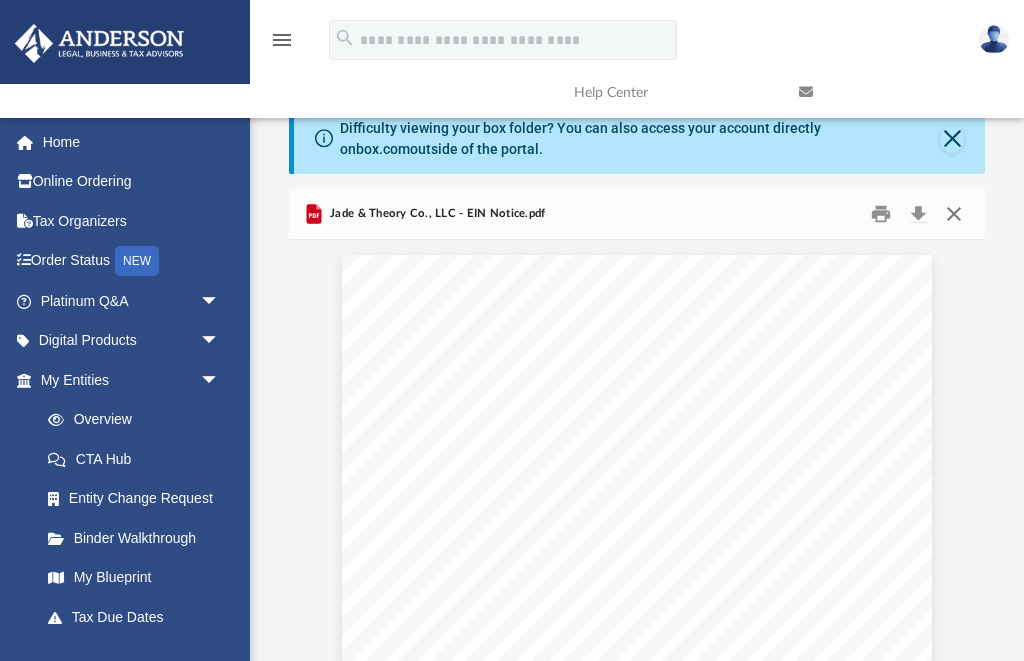click at bounding box center (954, 213) 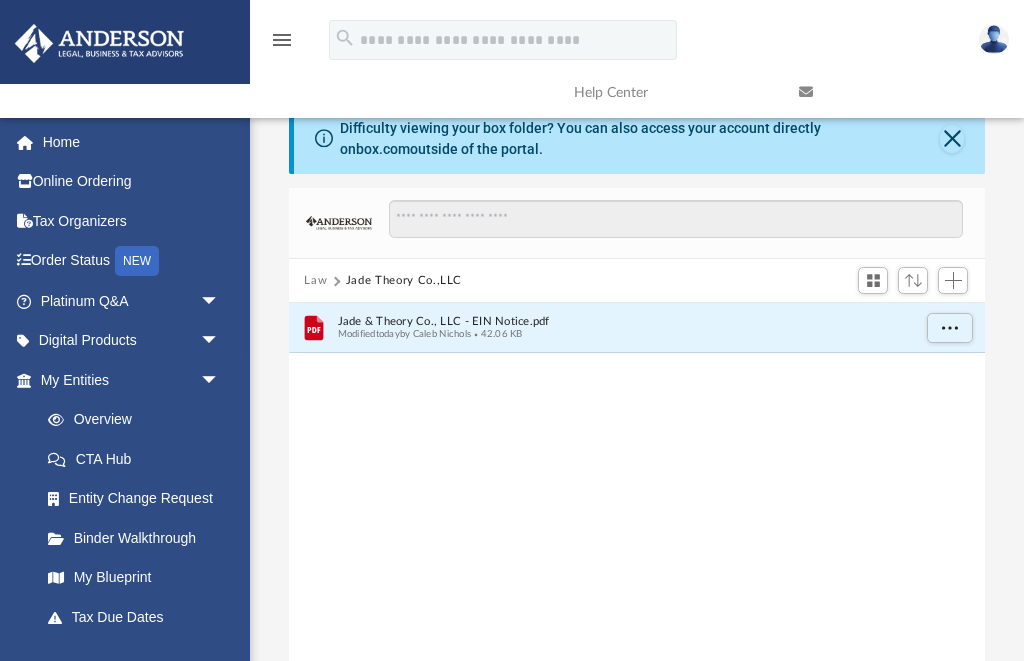 click at bounding box center [896, 92] 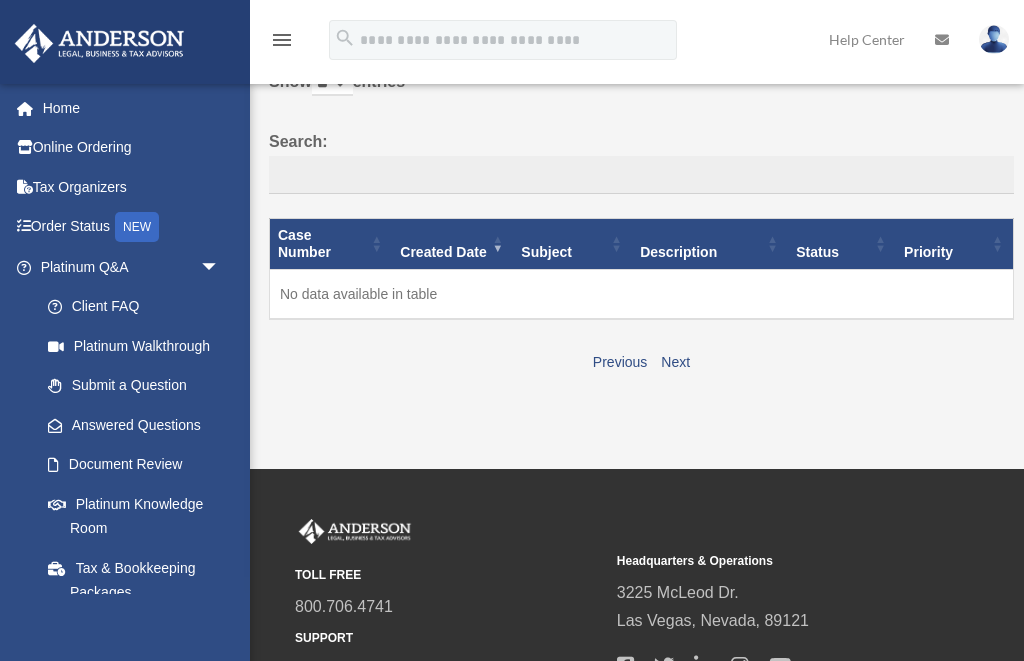 scroll, scrollTop: 0, scrollLeft: 0, axis: both 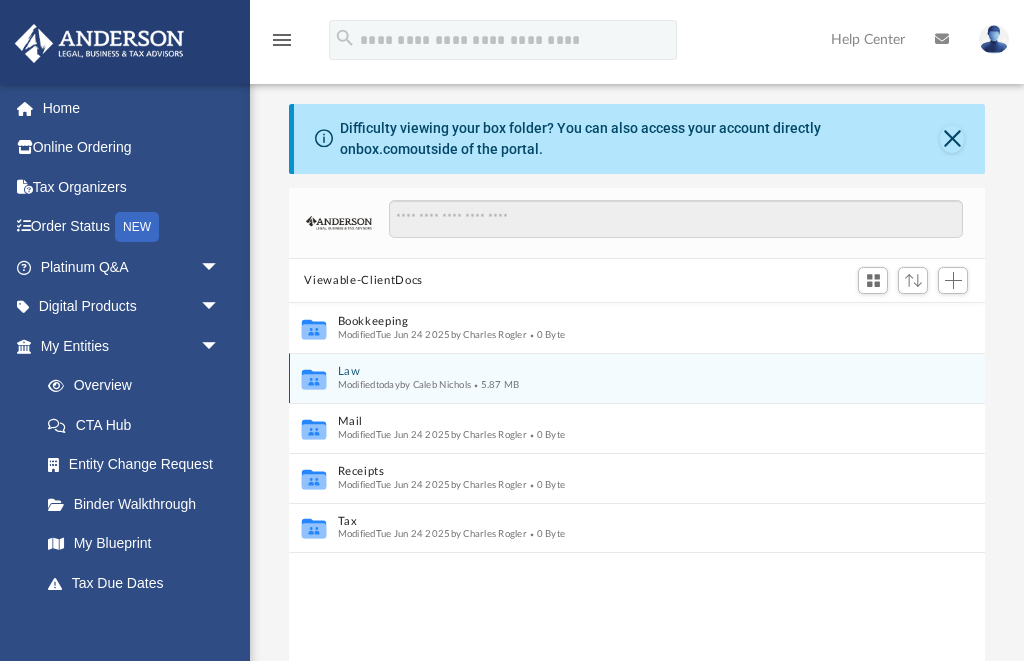 click on "Law" at bounding box center (623, 372) 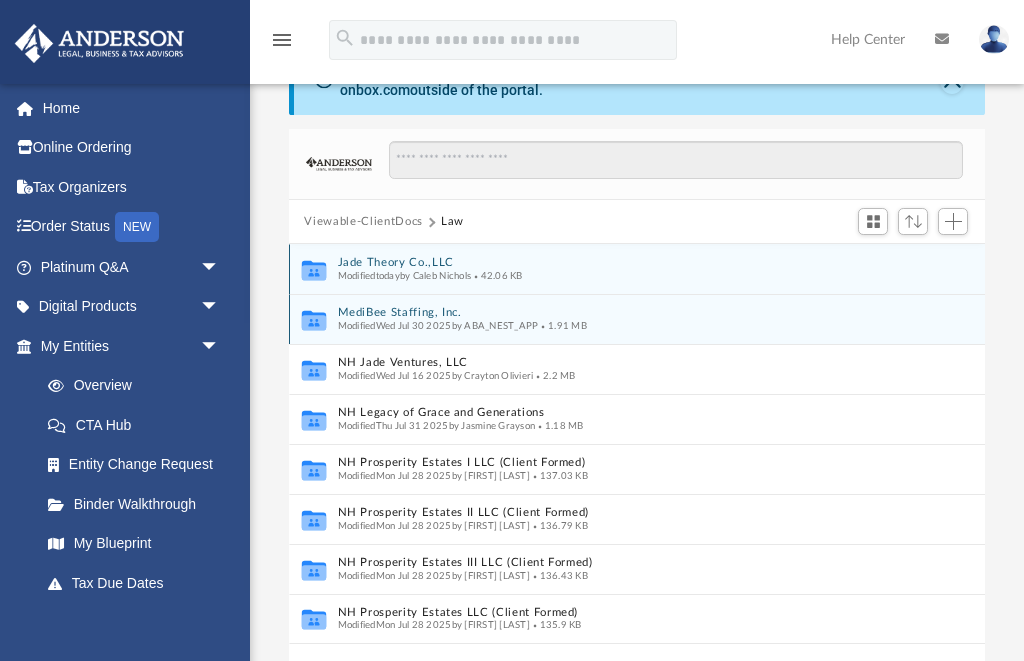 scroll, scrollTop: 58, scrollLeft: 0, axis: vertical 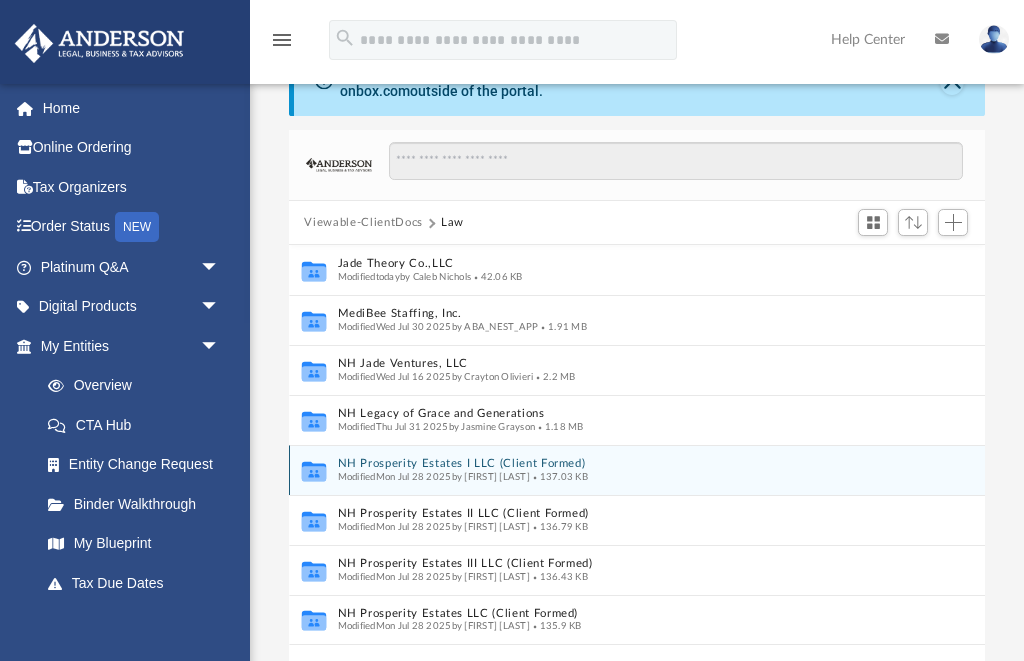 click on "NH Prosperity Estates I LLC (Client Formed)" at bounding box center (623, 464) 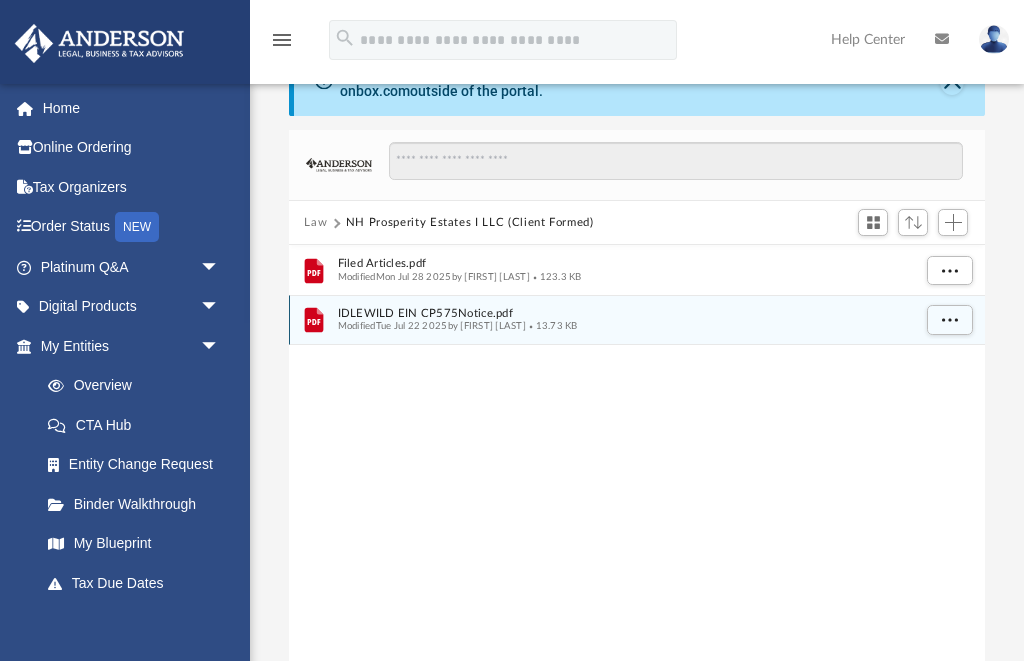 click on "Modified  Tue Jul 22 2025  by Mai Hoang" at bounding box center (431, 326) 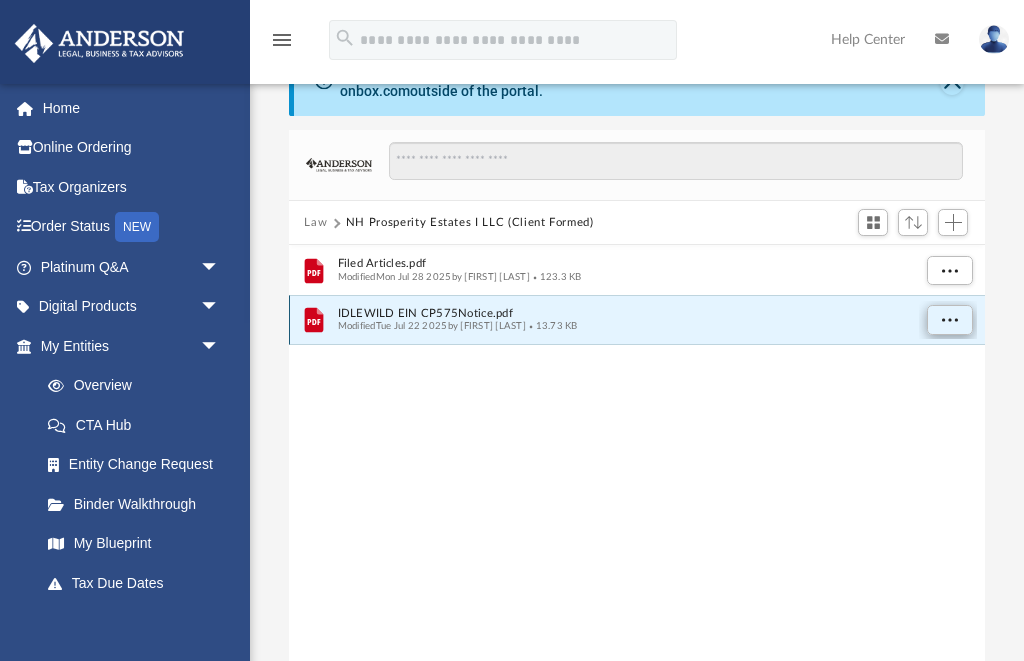 click at bounding box center [949, 321] 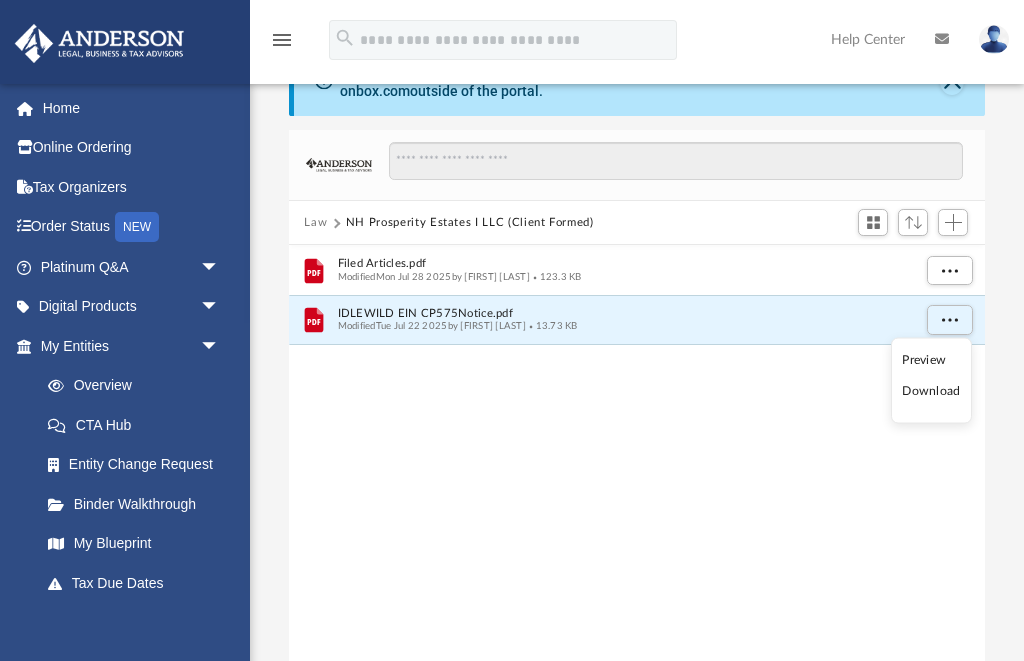 click on "Preview" at bounding box center (931, 359) 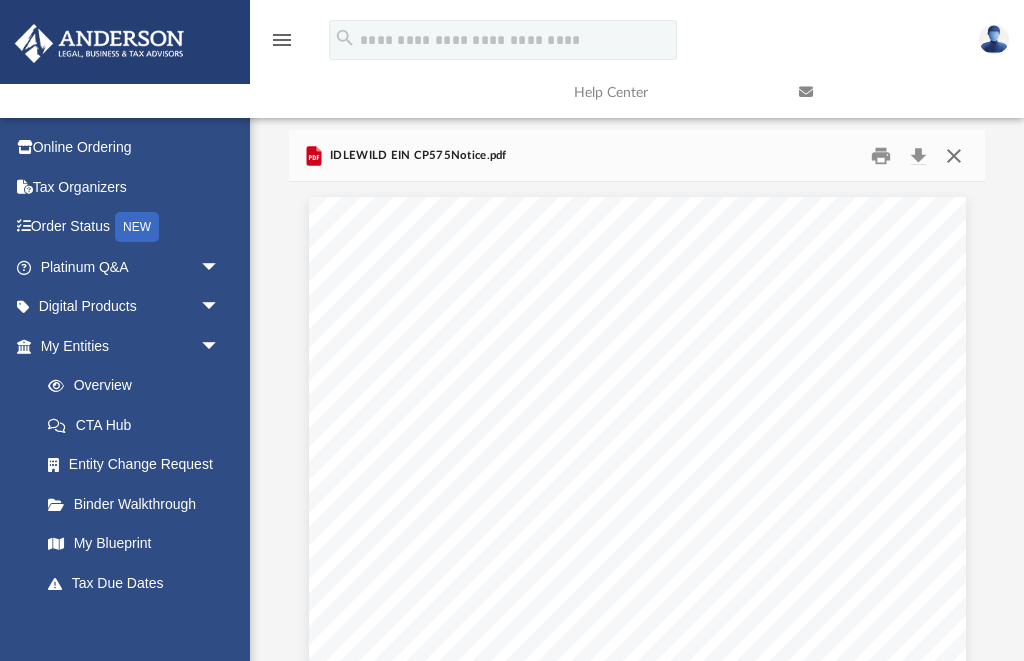 click at bounding box center [954, 155] 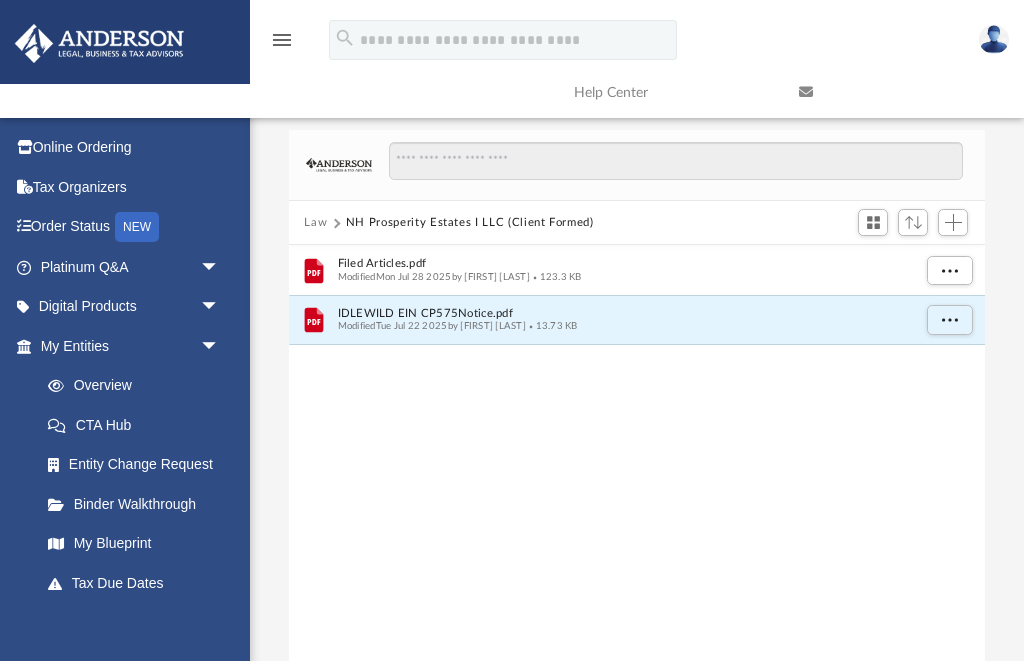 click on "Law" at bounding box center [315, 223] 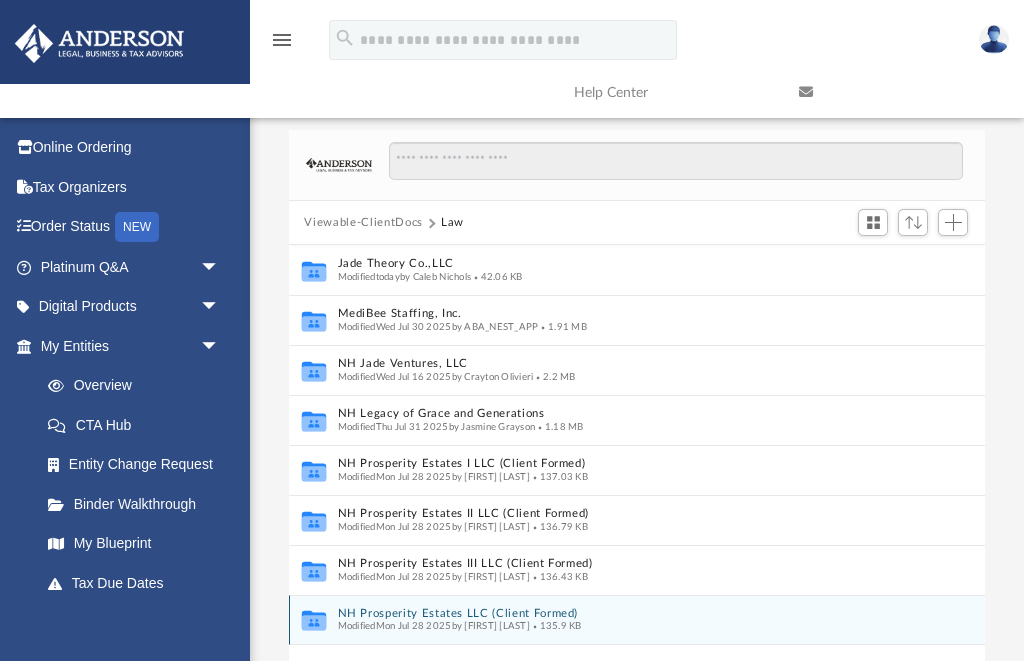 click on "NH Prosperity Estates LLC (Client Formed)" at bounding box center [623, 613] 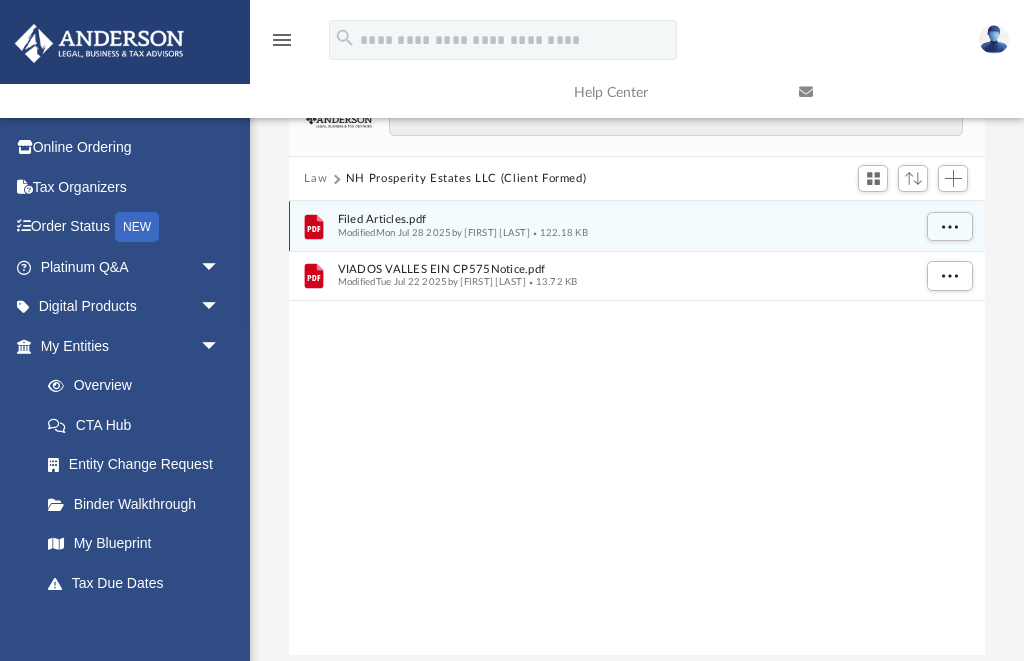scroll, scrollTop: 106, scrollLeft: 0, axis: vertical 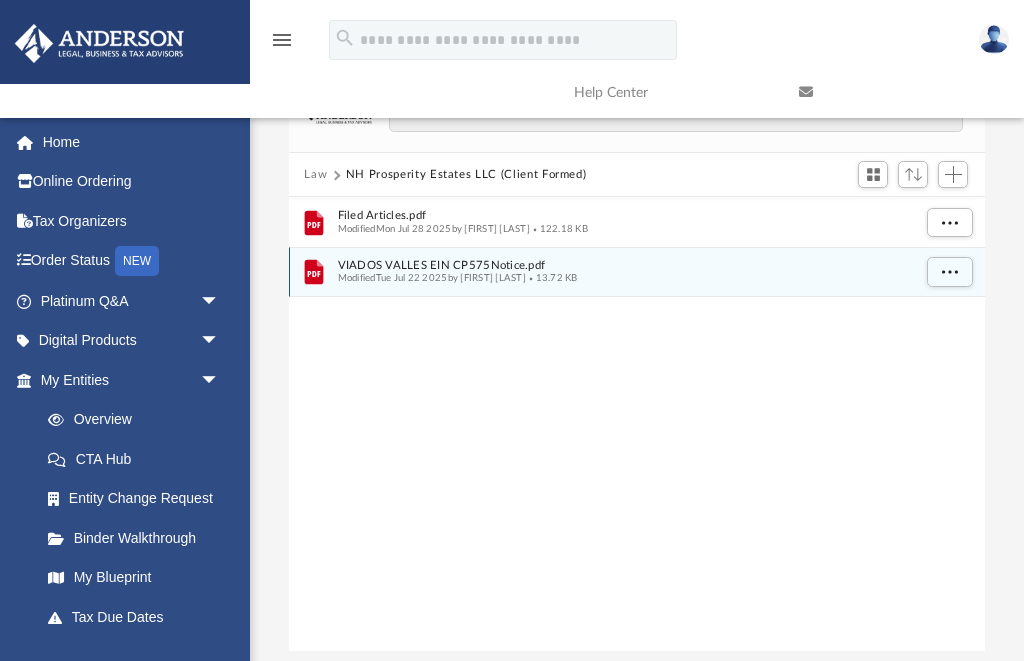 click on "Modified  Tue Jul 22 2025  by Mai Hoang 13.72 KB" at bounding box center [623, 278] 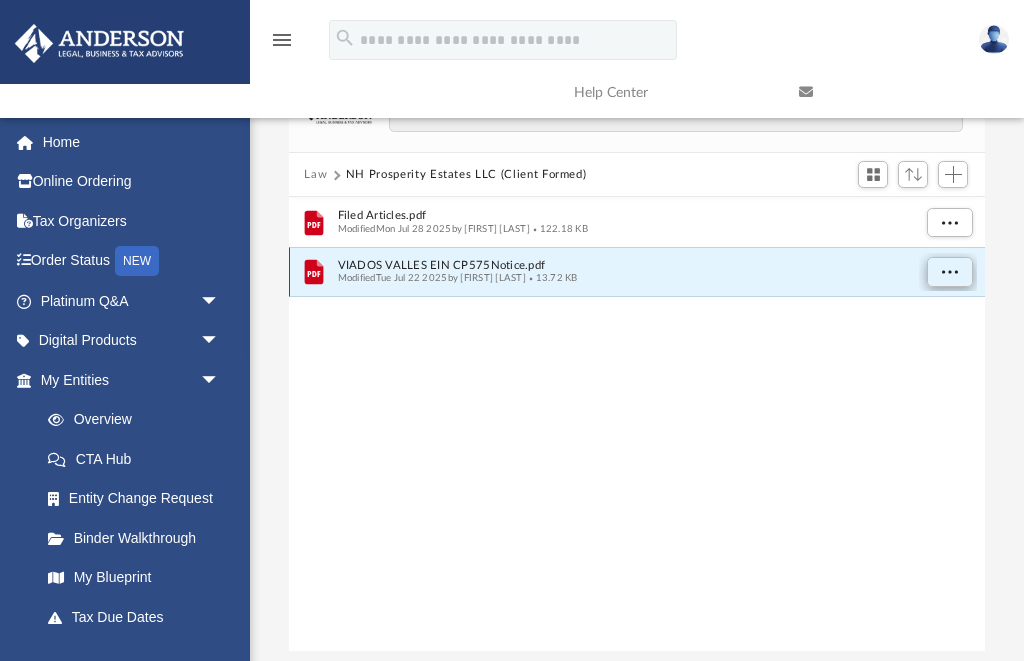 click at bounding box center (949, 273) 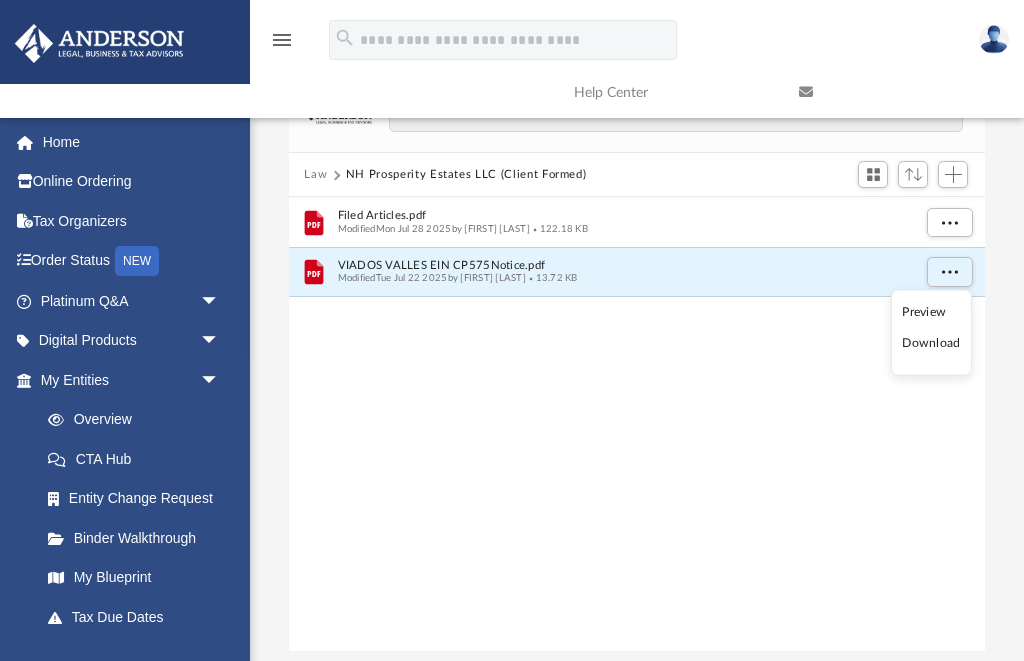 click on "Preview" at bounding box center [931, 311] 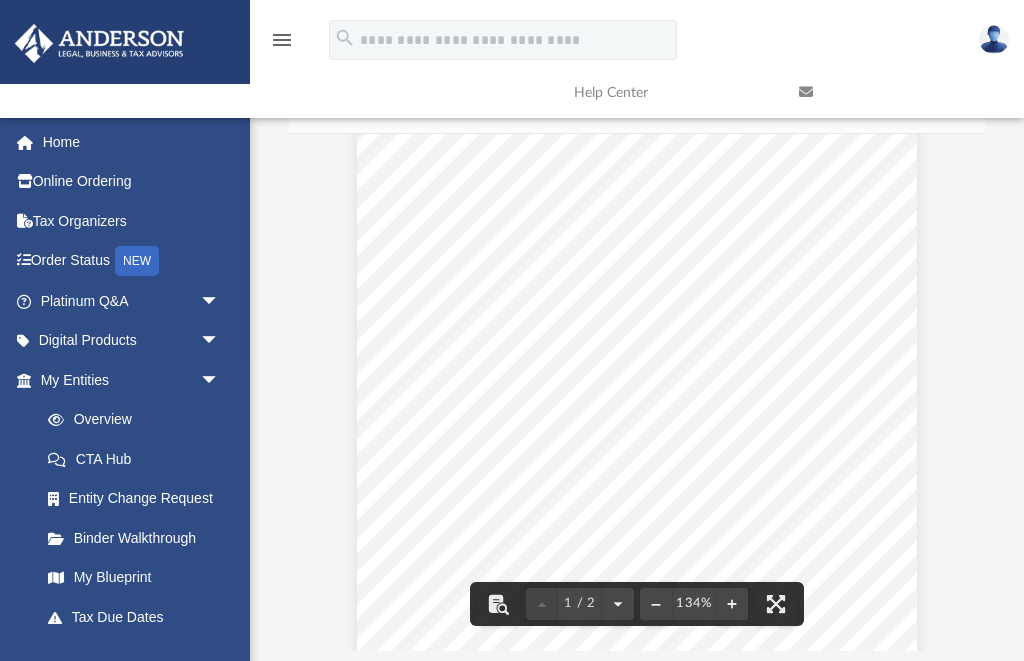 scroll, scrollTop: 0, scrollLeft: 0, axis: both 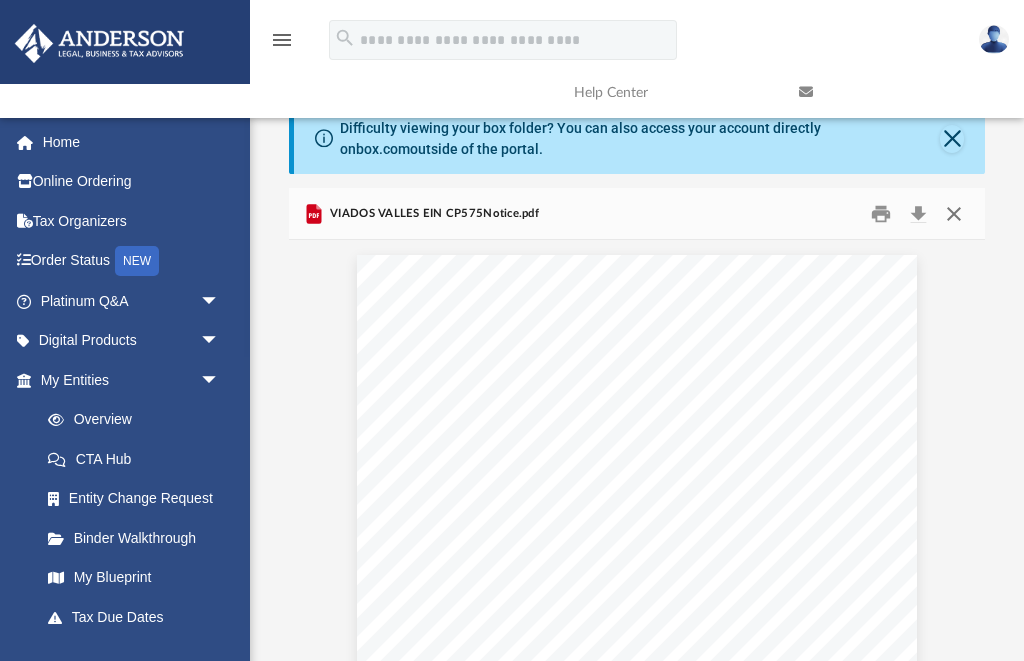 click at bounding box center (954, 213) 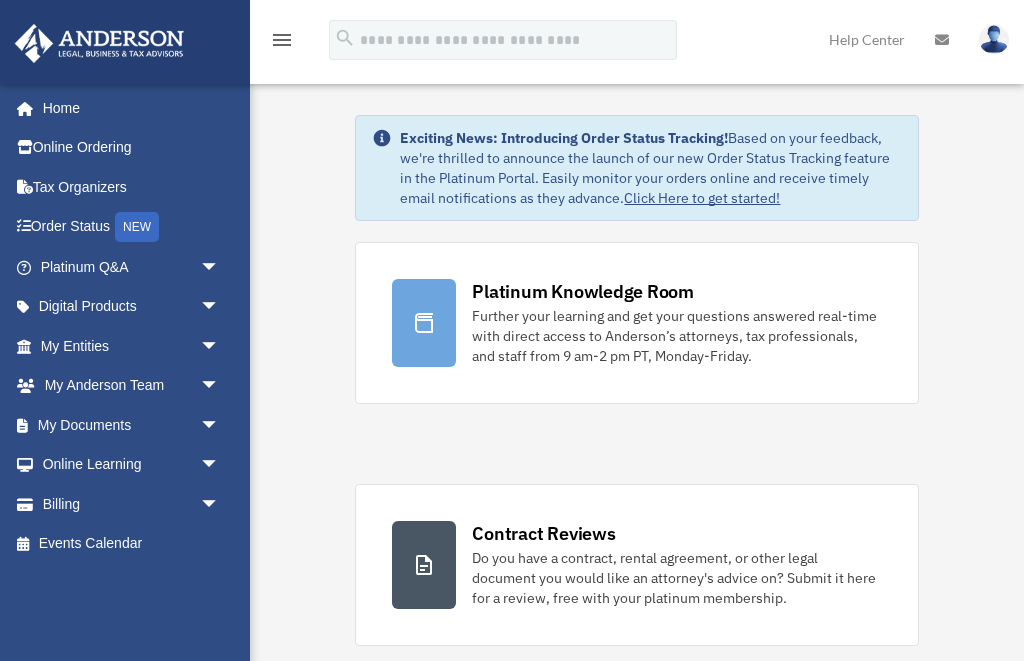scroll, scrollTop: 0, scrollLeft: 0, axis: both 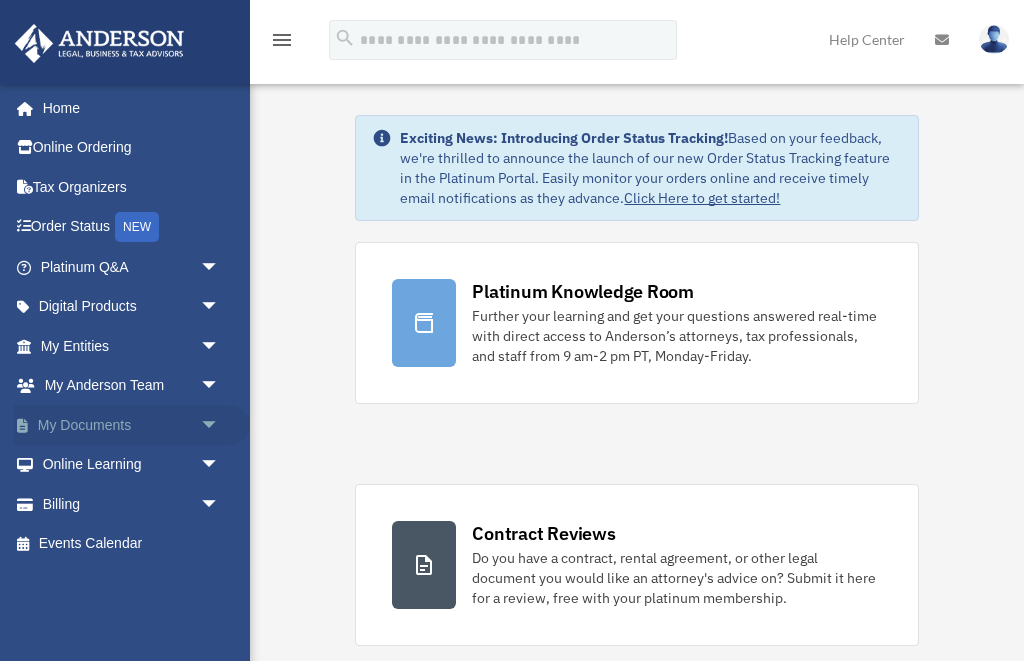 click on "My Documents arrow_drop_down" at bounding box center [132, 425] 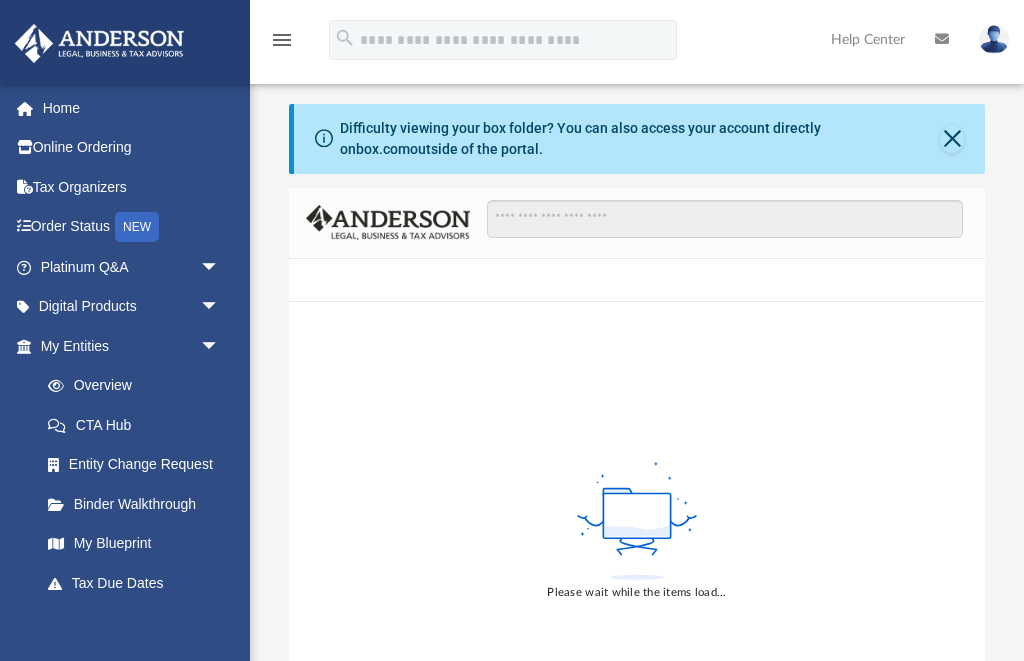 scroll, scrollTop: 0, scrollLeft: 0, axis: both 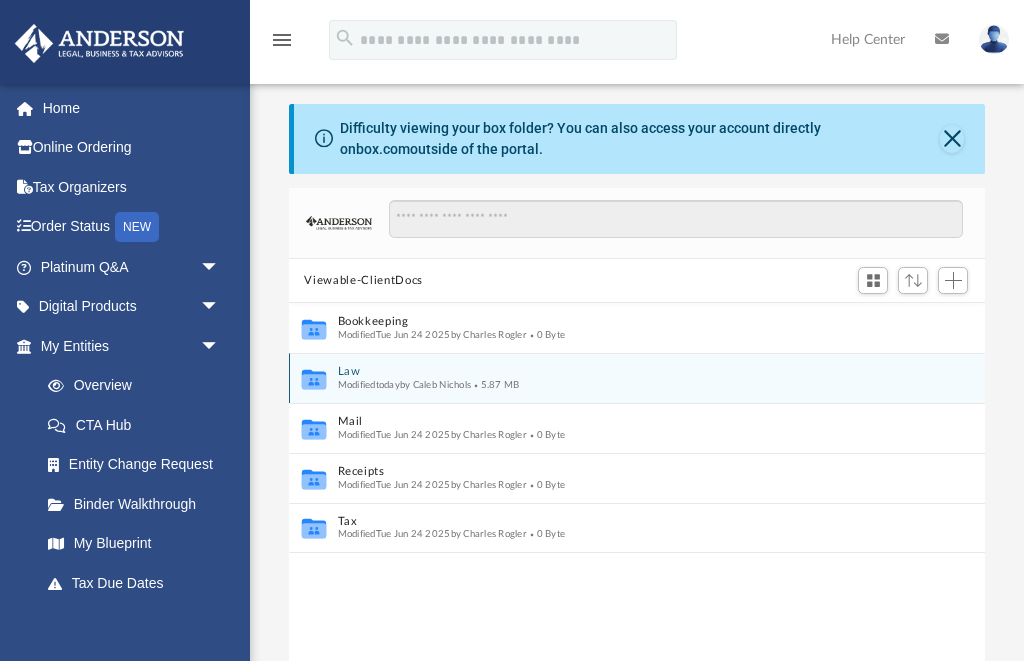 click on "Law" at bounding box center (623, 372) 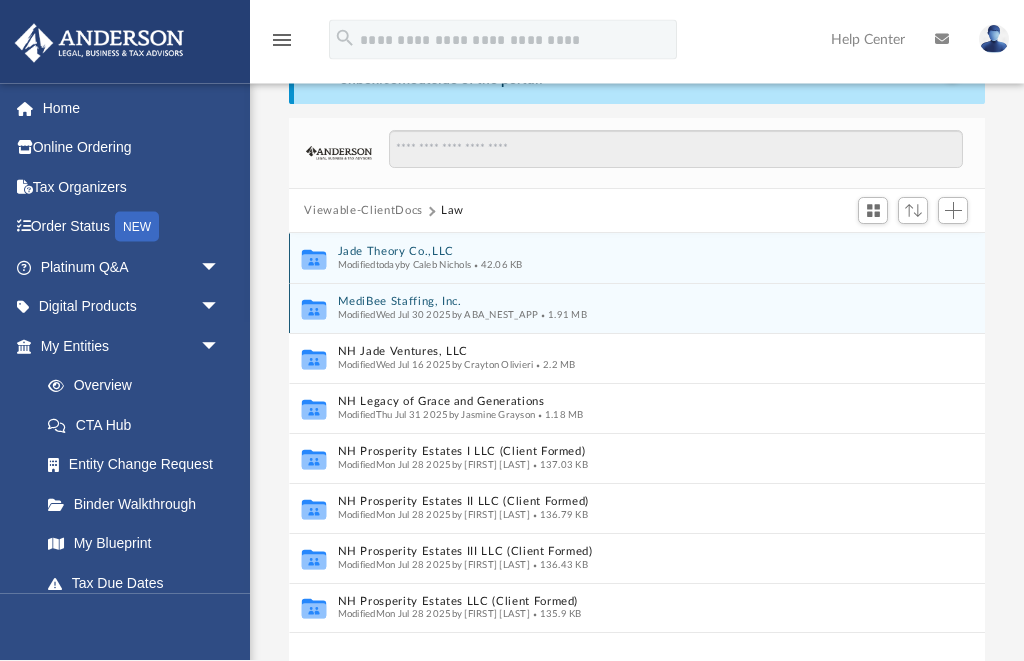scroll, scrollTop: 70, scrollLeft: 0, axis: vertical 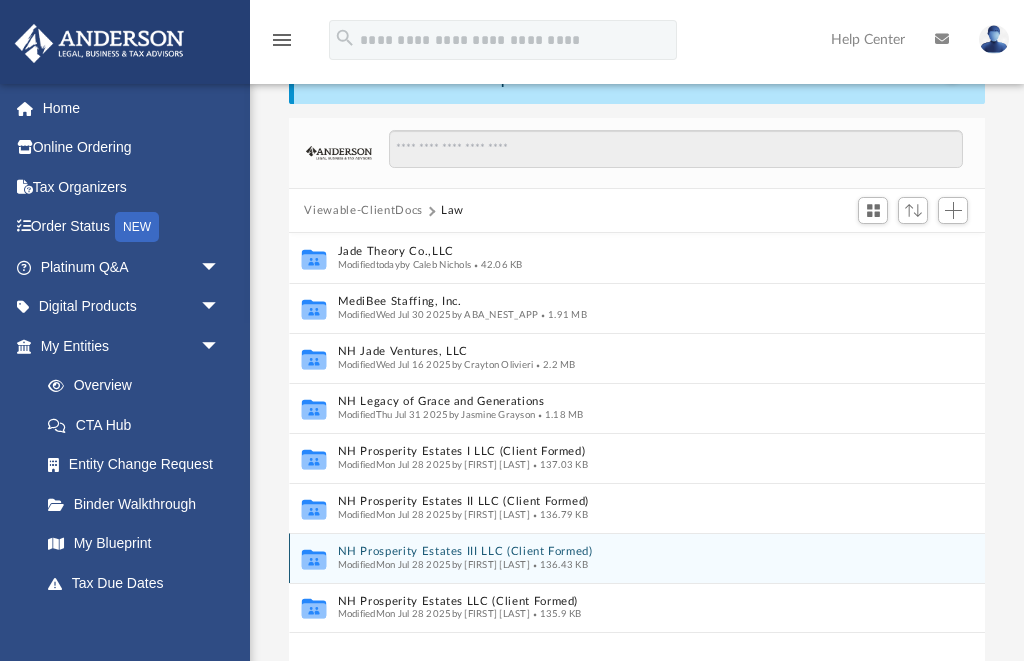 click on "NH Prosperity Estates III LLC (Client Formed)" at bounding box center (623, 552) 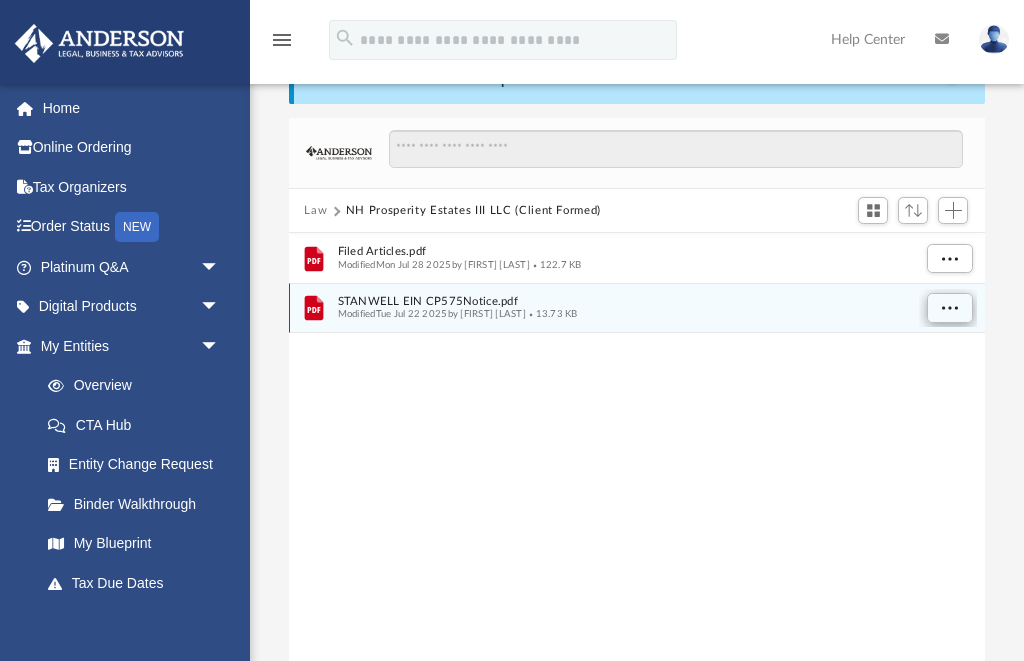 click at bounding box center (949, 307) 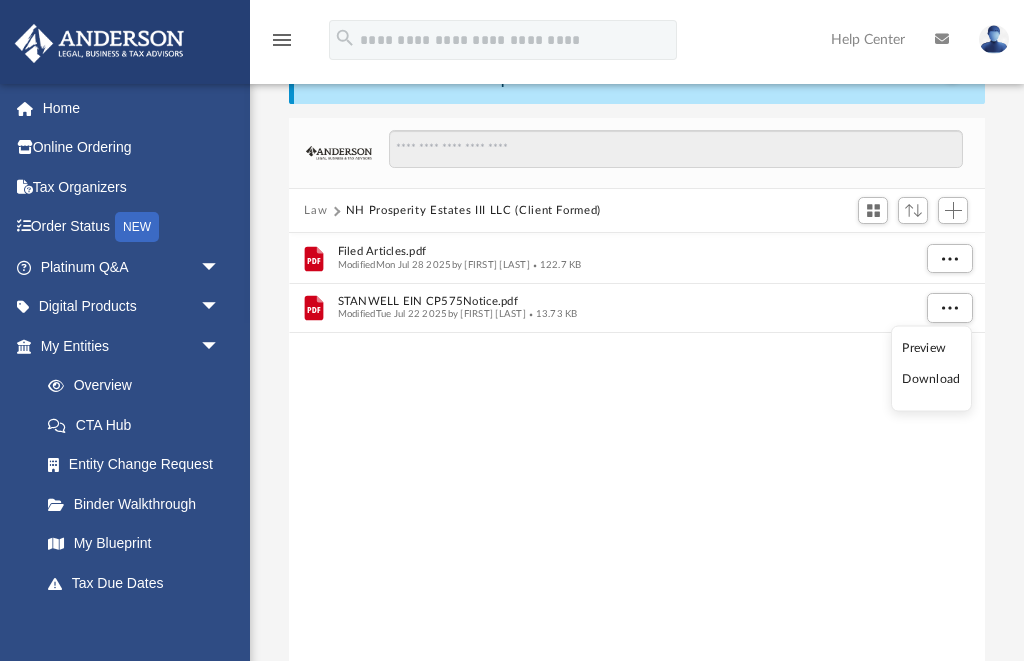click on "Preview" at bounding box center [931, 347] 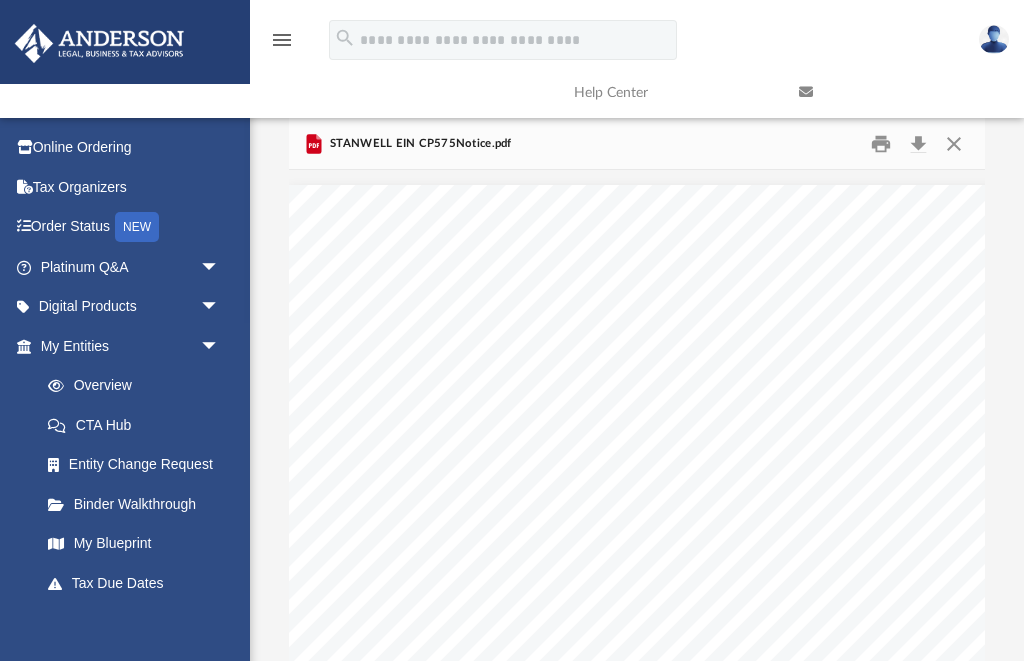 scroll, scrollTop: 147, scrollLeft: 154, axis: both 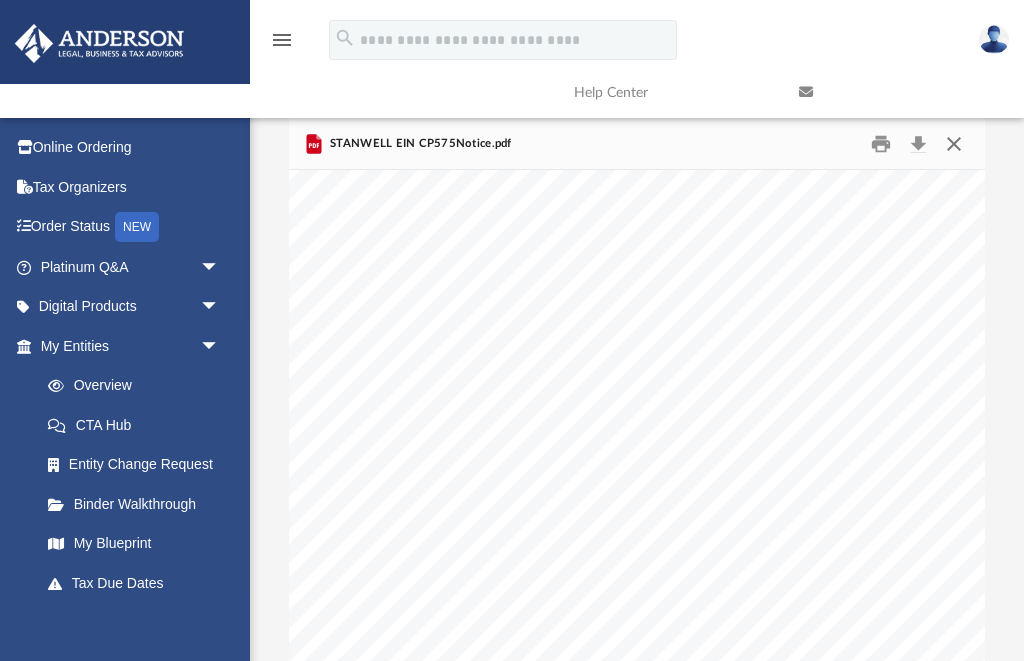 click at bounding box center (954, 143) 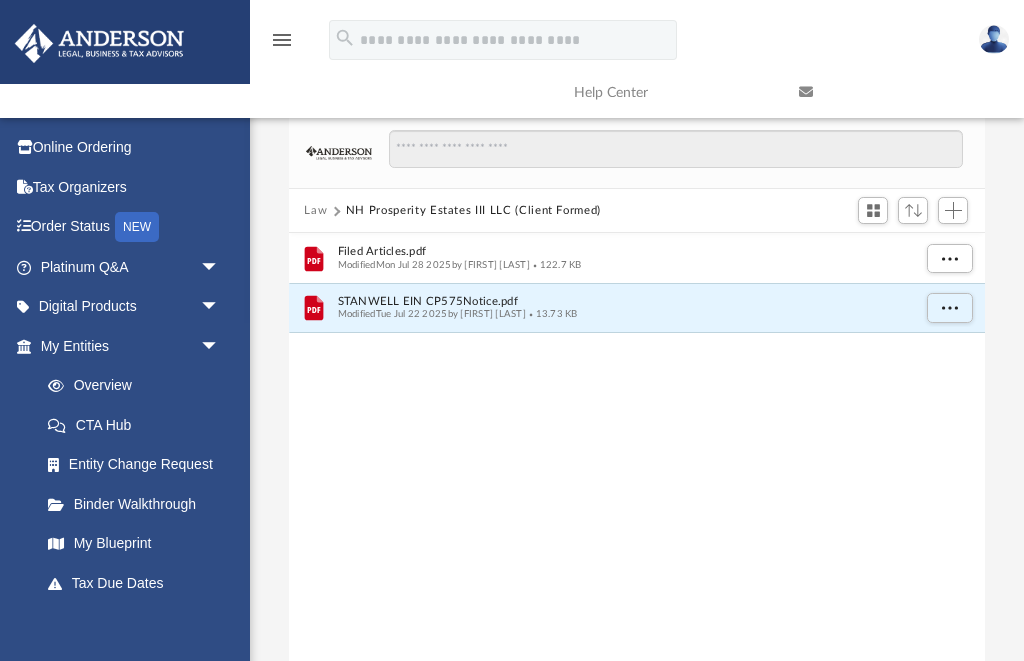 click on "Law" at bounding box center (324, 211) 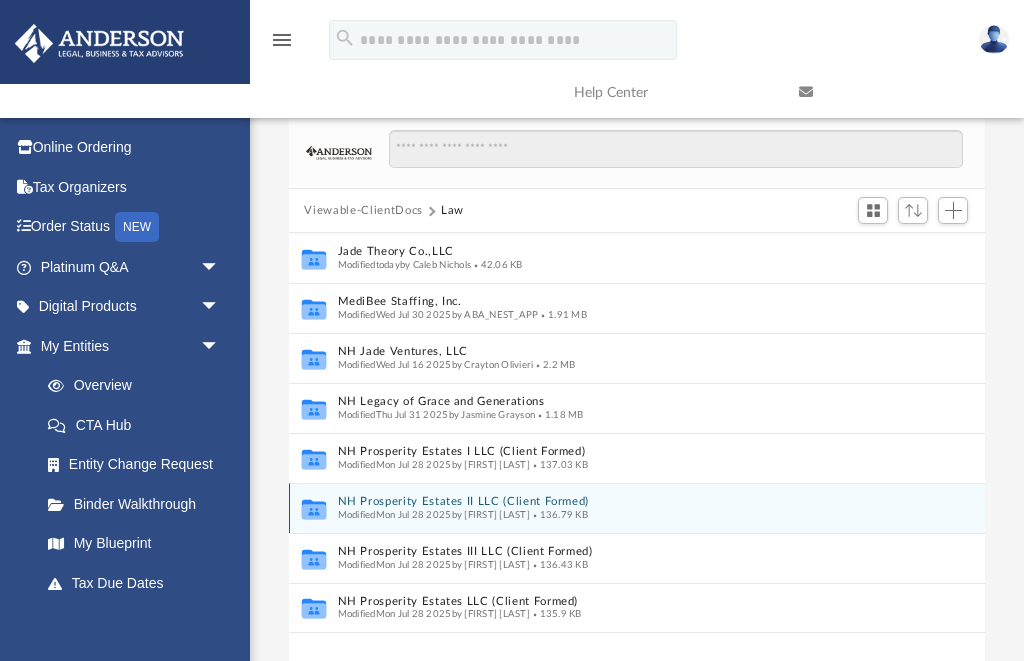 click on "NH Prosperity Estates II LLC (Client Formed)" at bounding box center [623, 502] 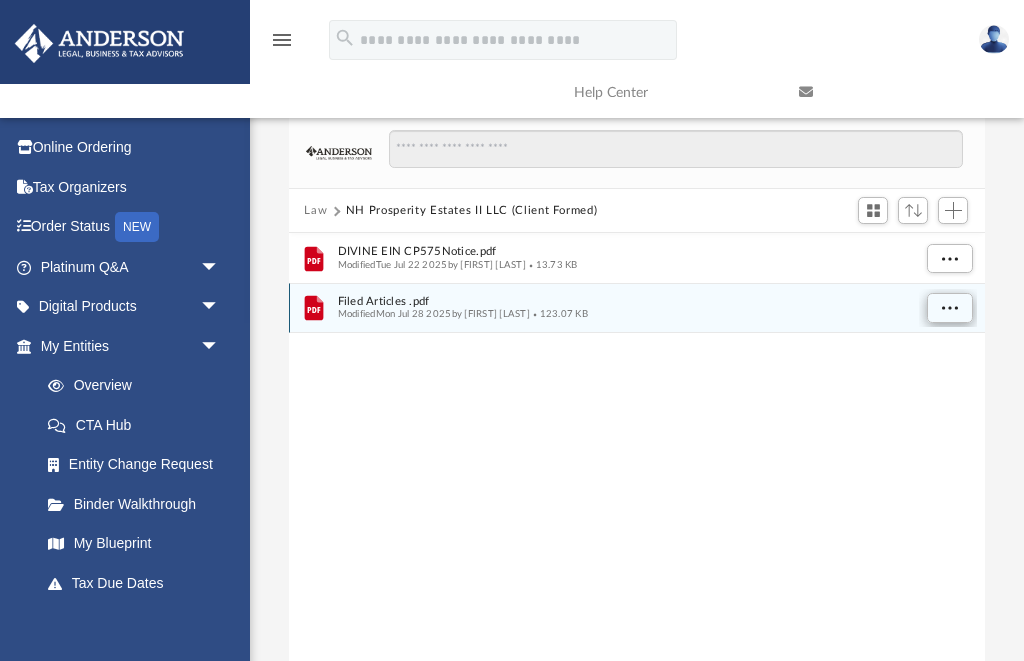 click at bounding box center [949, 307] 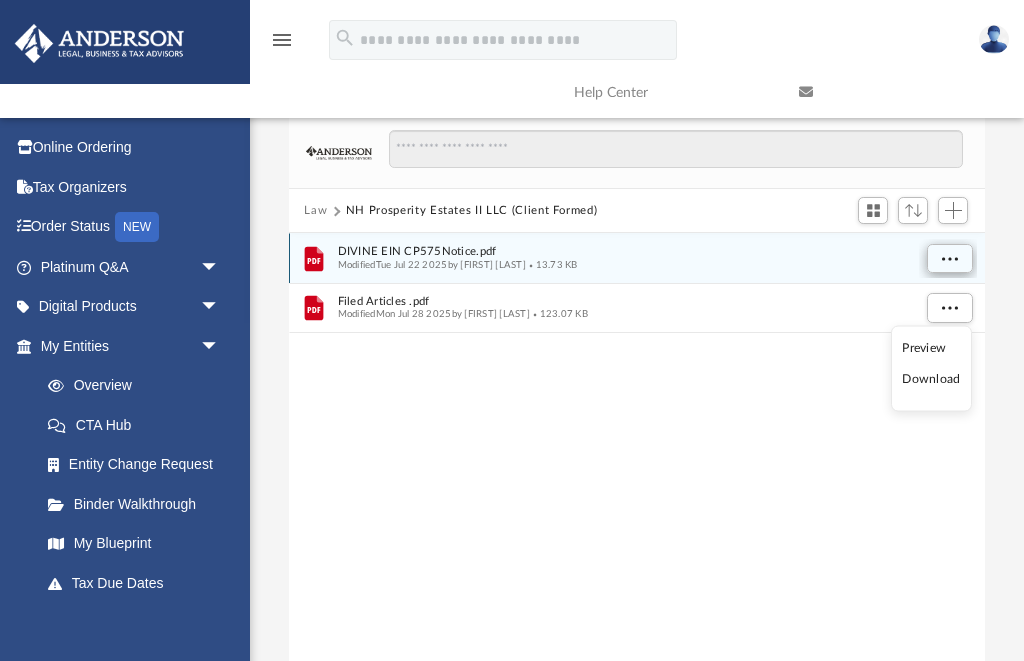 click at bounding box center (949, 258) 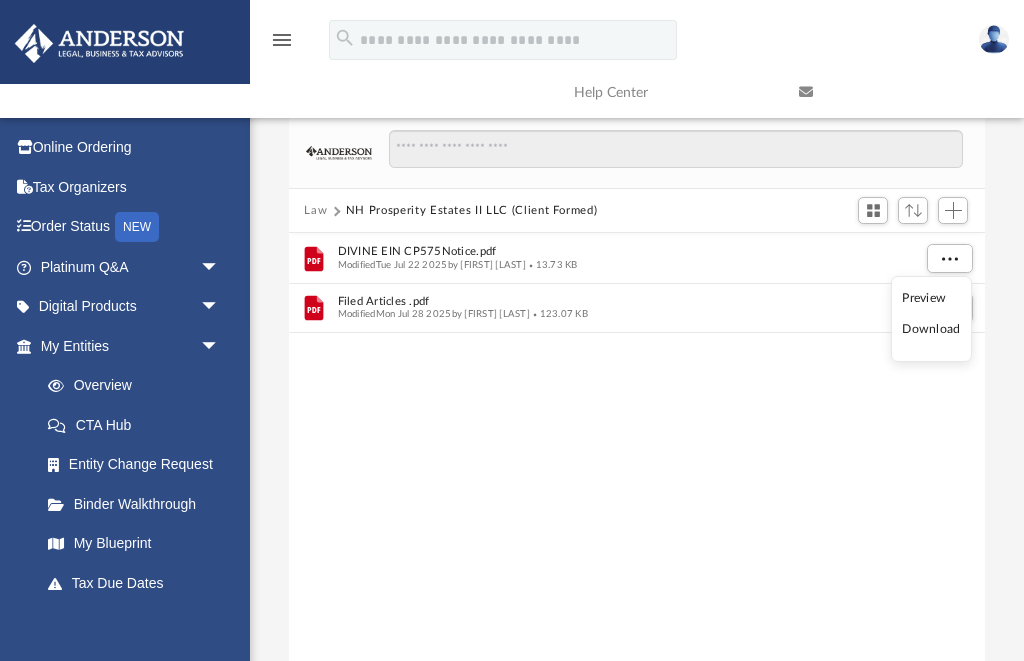 click on "Preview" at bounding box center [931, 298] 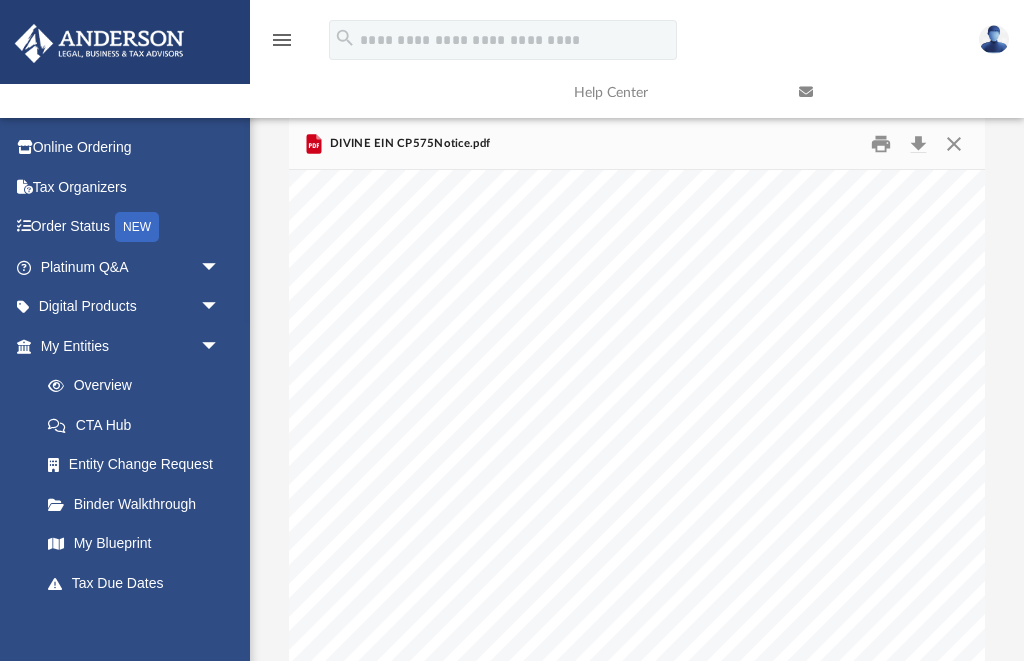 scroll, scrollTop: 170, scrollLeft: 210, axis: both 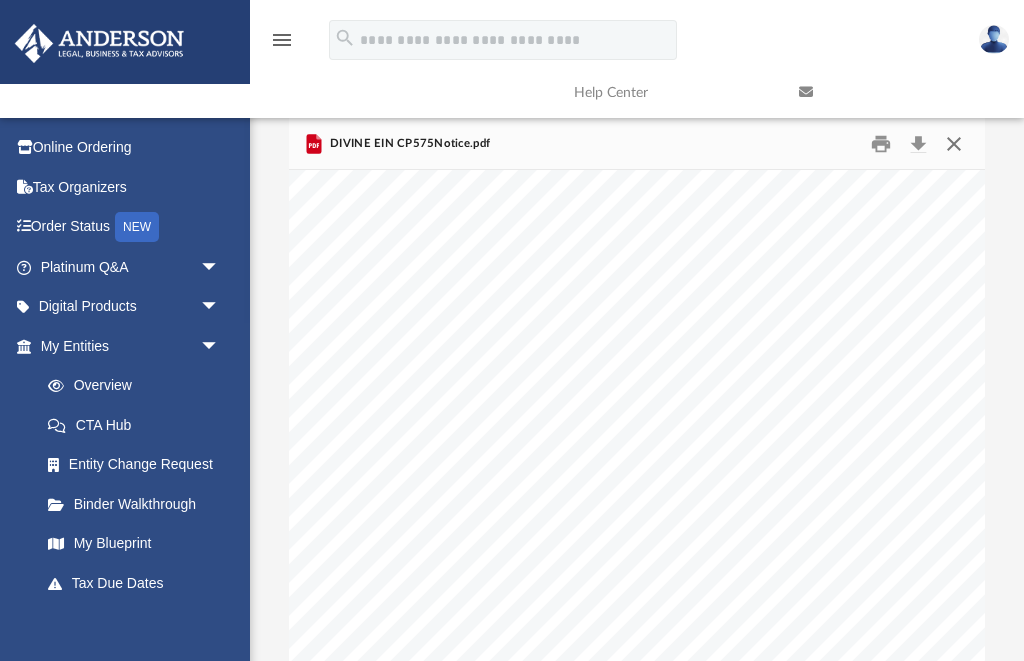 click at bounding box center (954, 143) 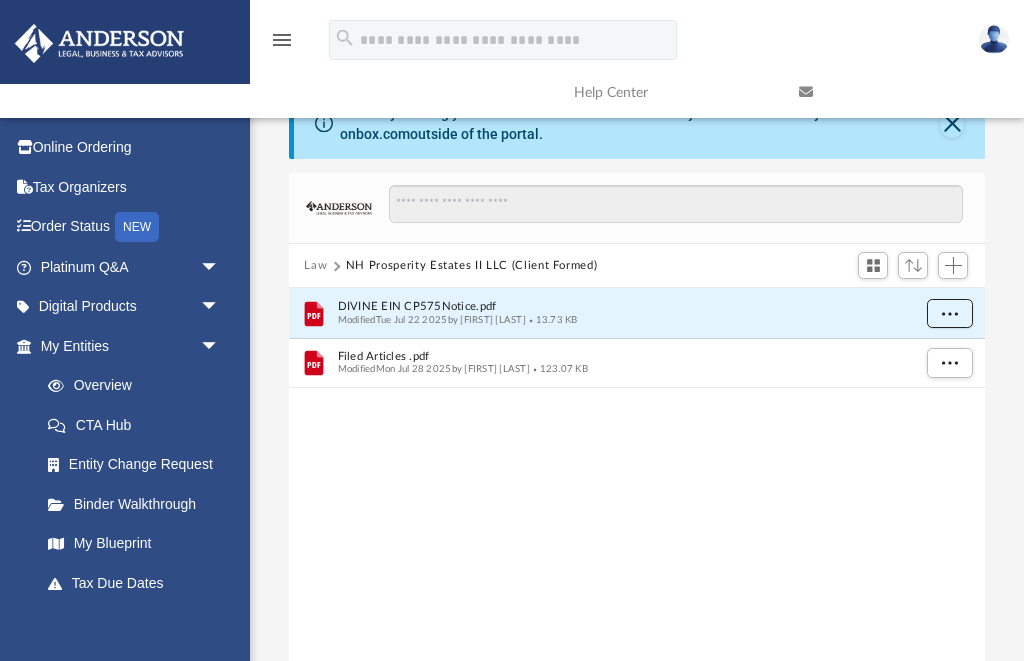 scroll, scrollTop: 0, scrollLeft: 0, axis: both 